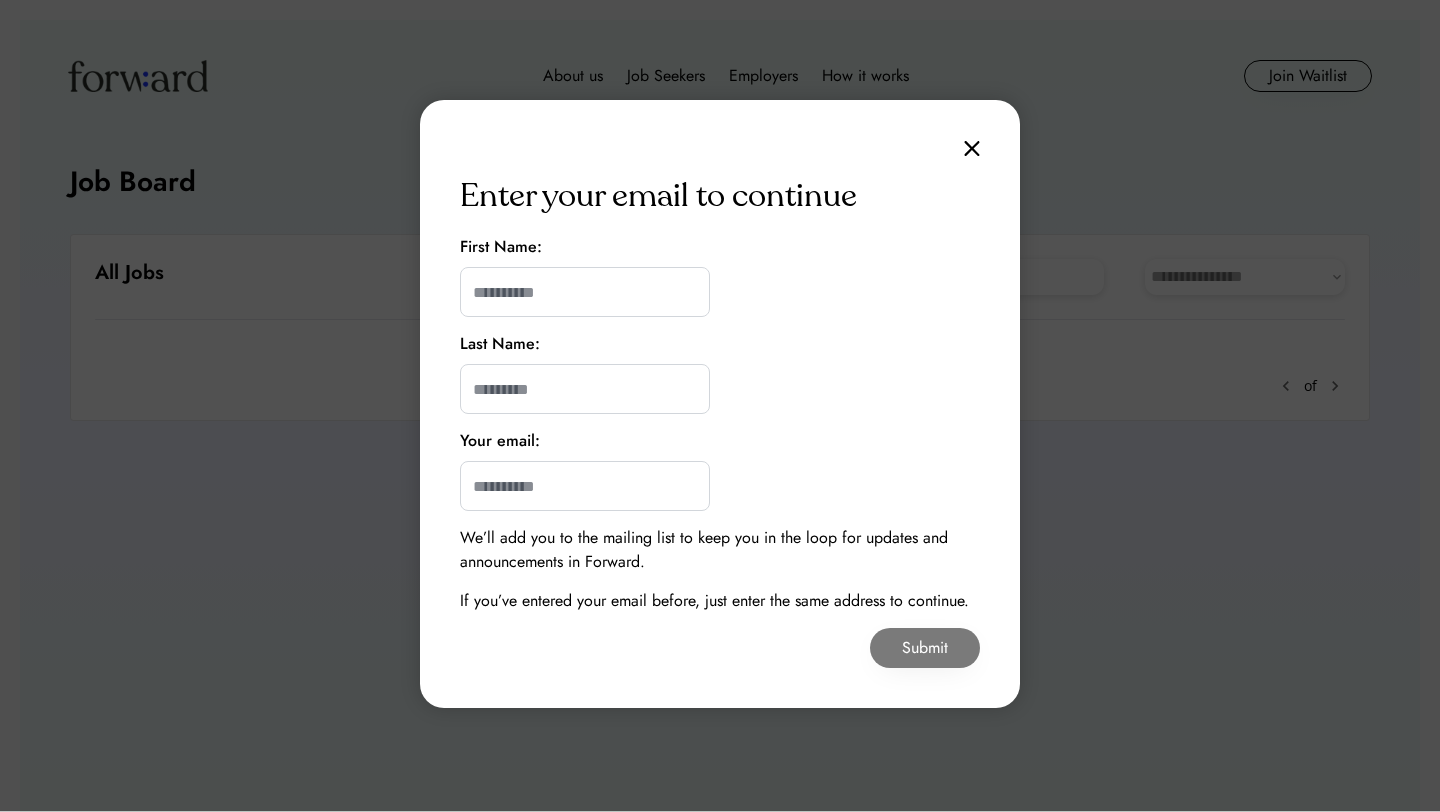 scroll, scrollTop: 0, scrollLeft: 0, axis: both 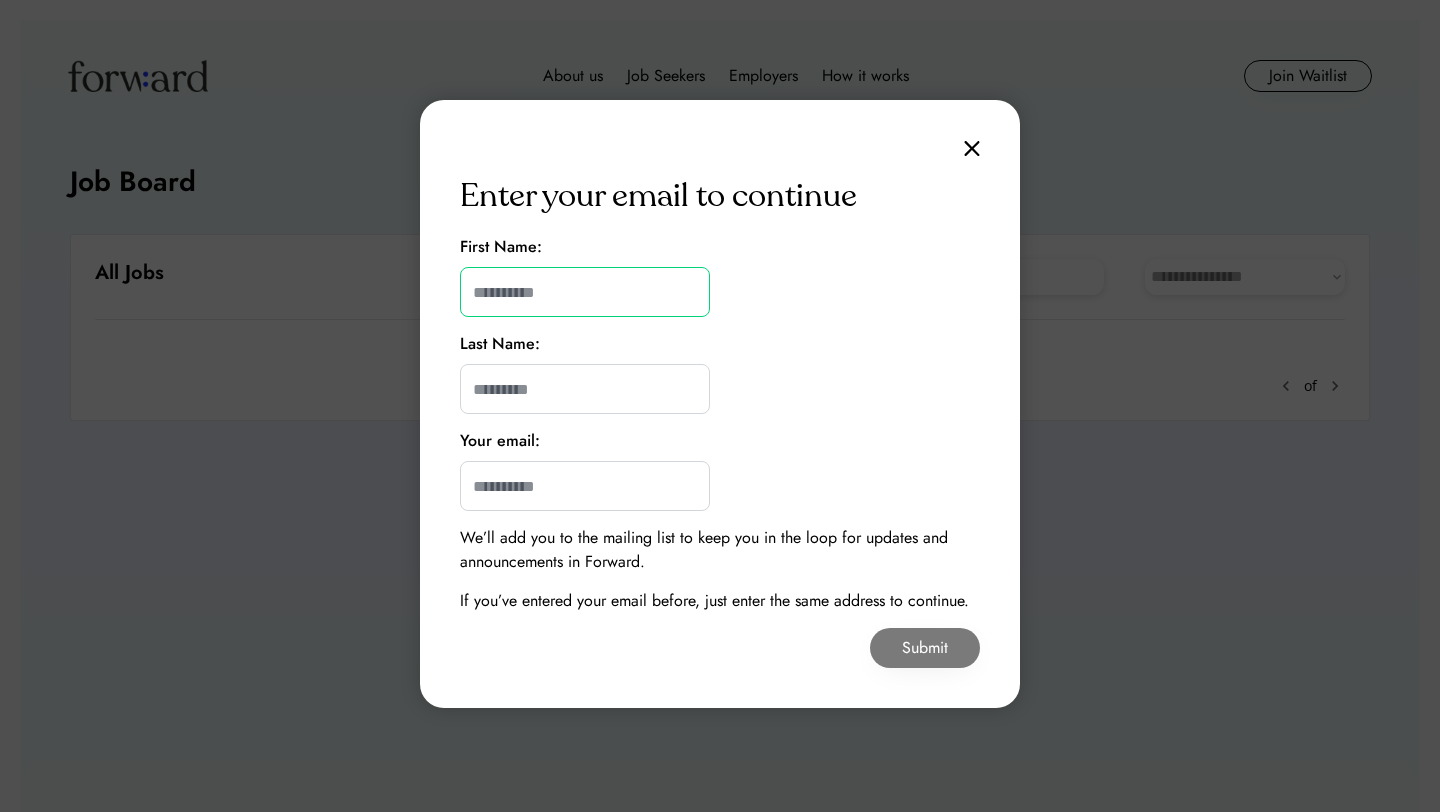 click at bounding box center [585, 292] 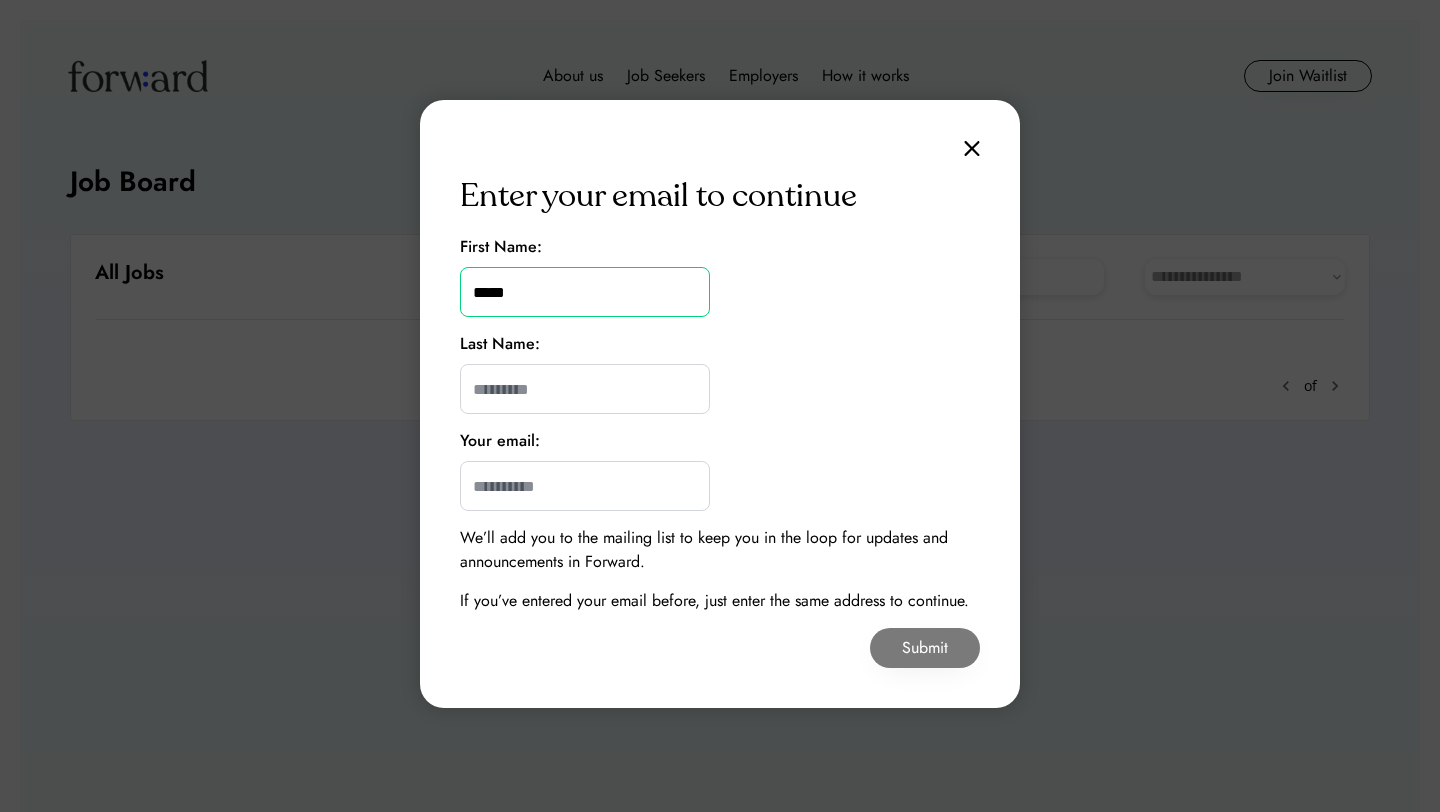 type on "********" 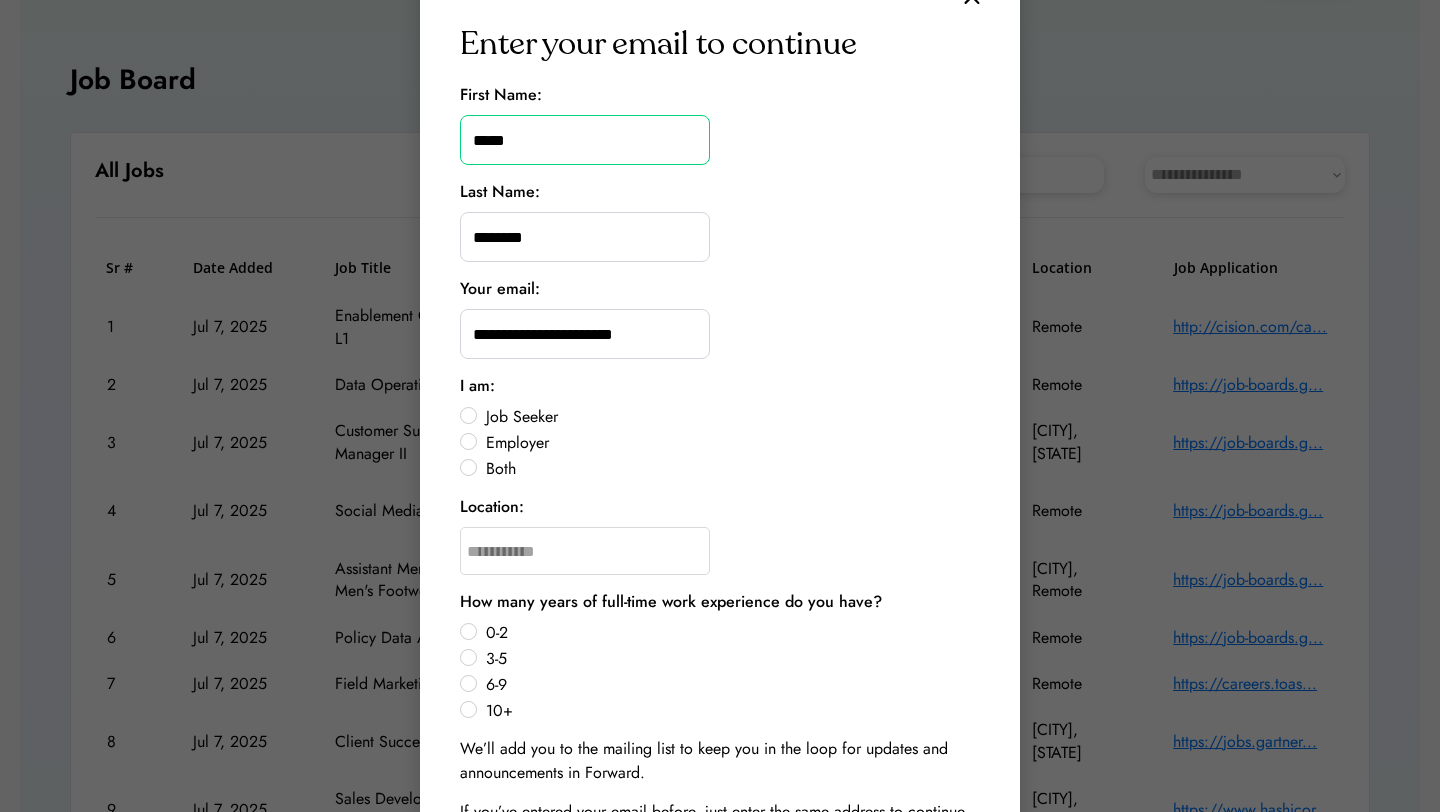 scroll, scrollTop: 190, scrollLeft: 0, axis: vertical 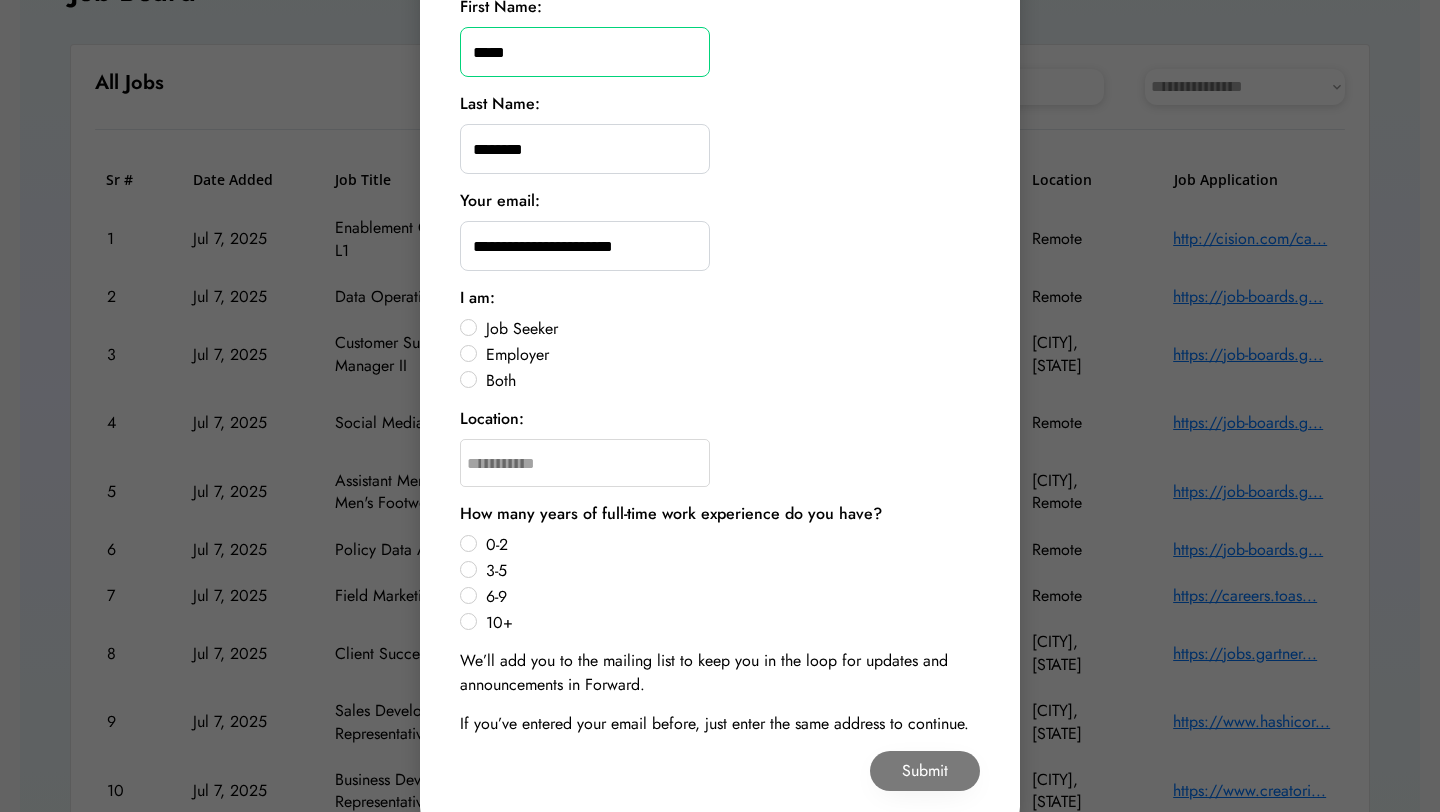 click on "Job Seeker" at bounding box center (730, 329) 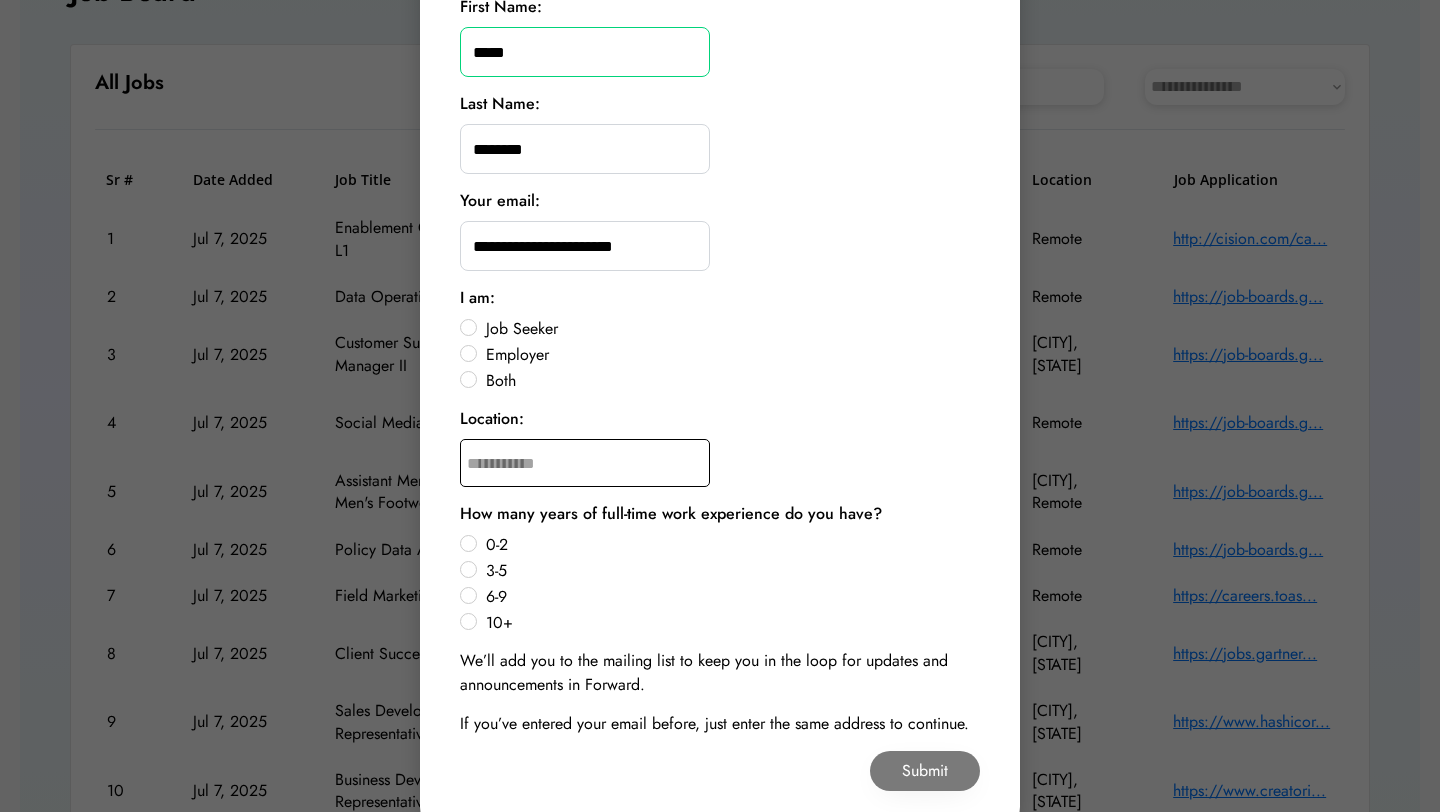 click at bounding box center [585, 463] 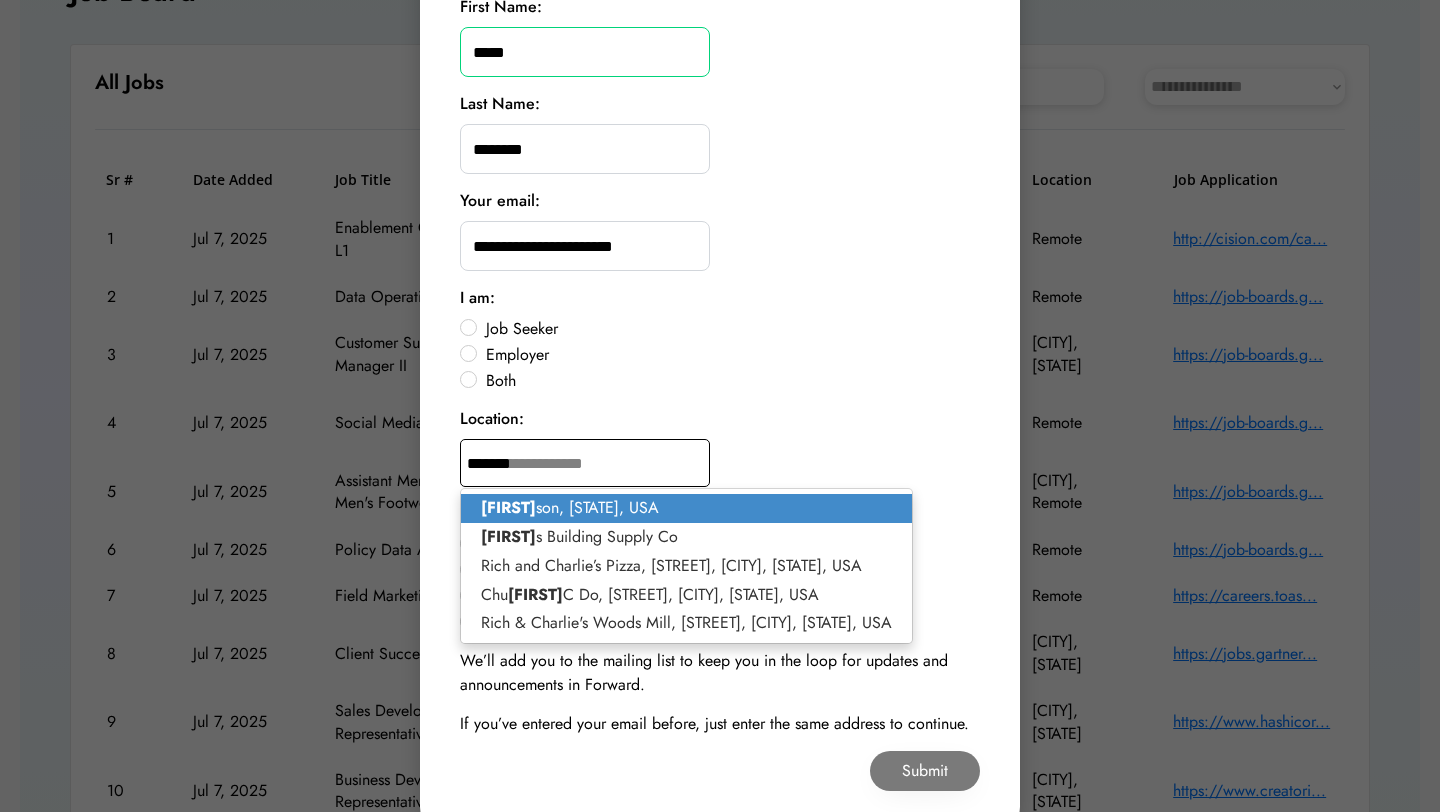 click on "[LAST]son, [STATE], USA" at bounding box center [686, 508] 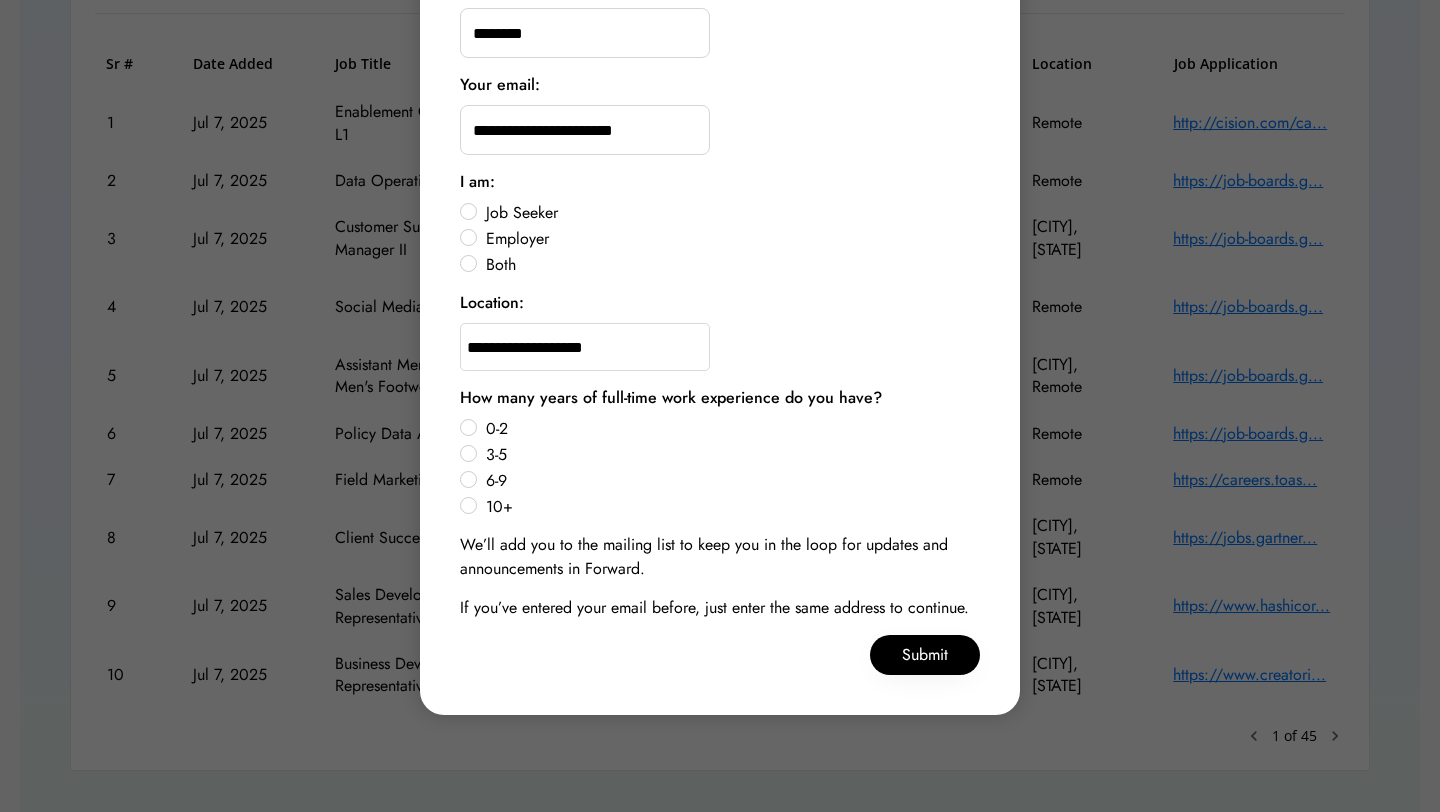 scroll, scrollTop: 314, scrollLeft: 0, axis: vertical 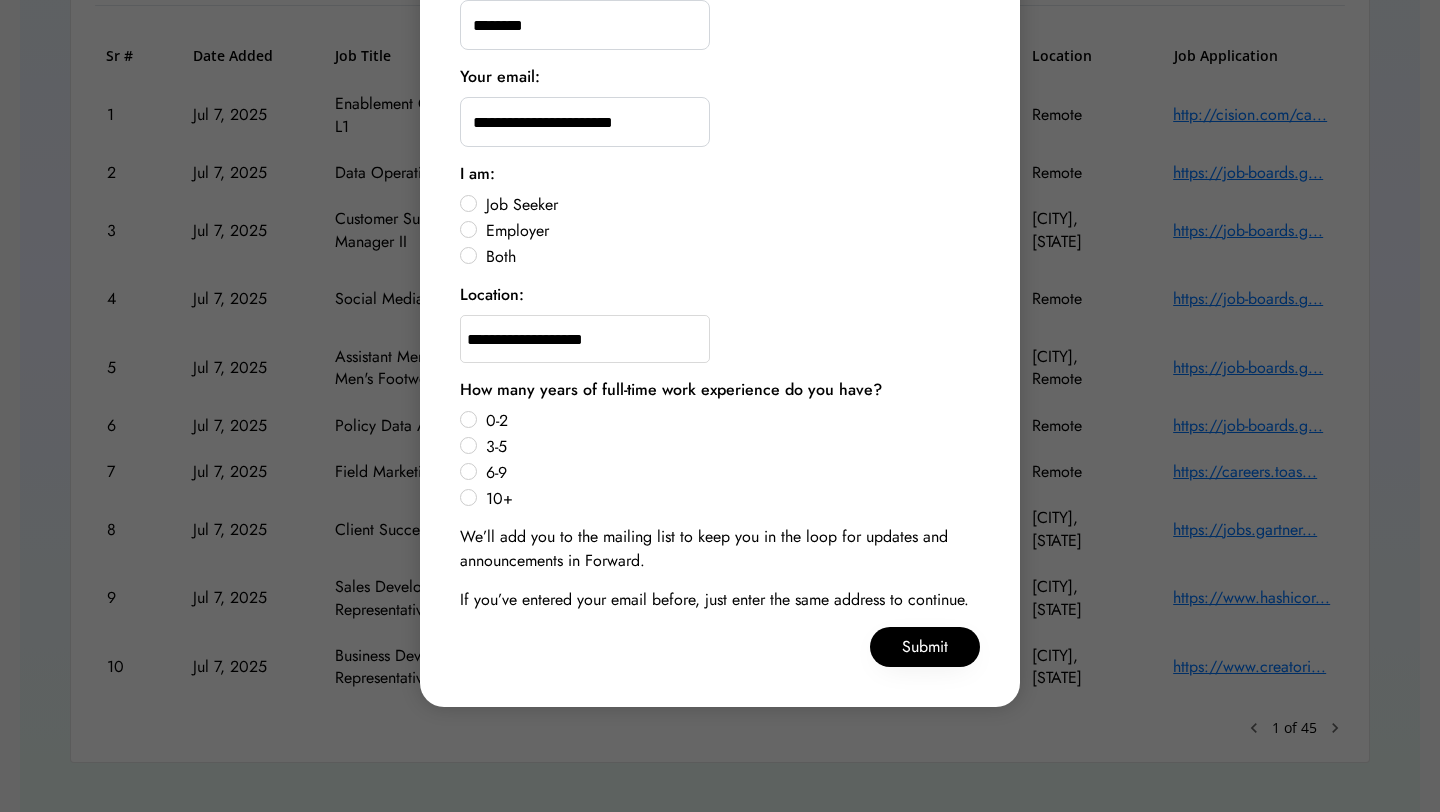type on "**********" 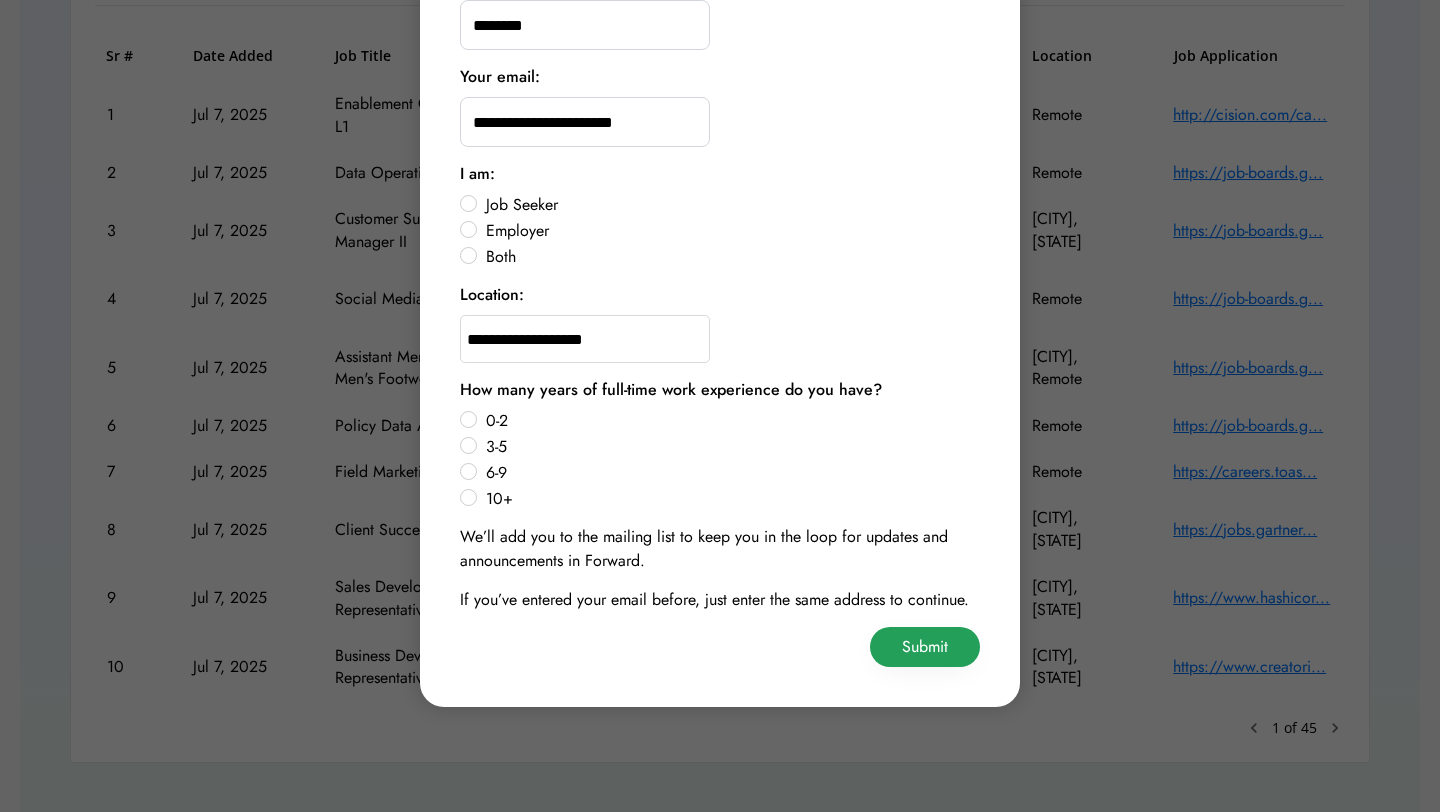 click on "Submit" at bounding box center (925, 647) 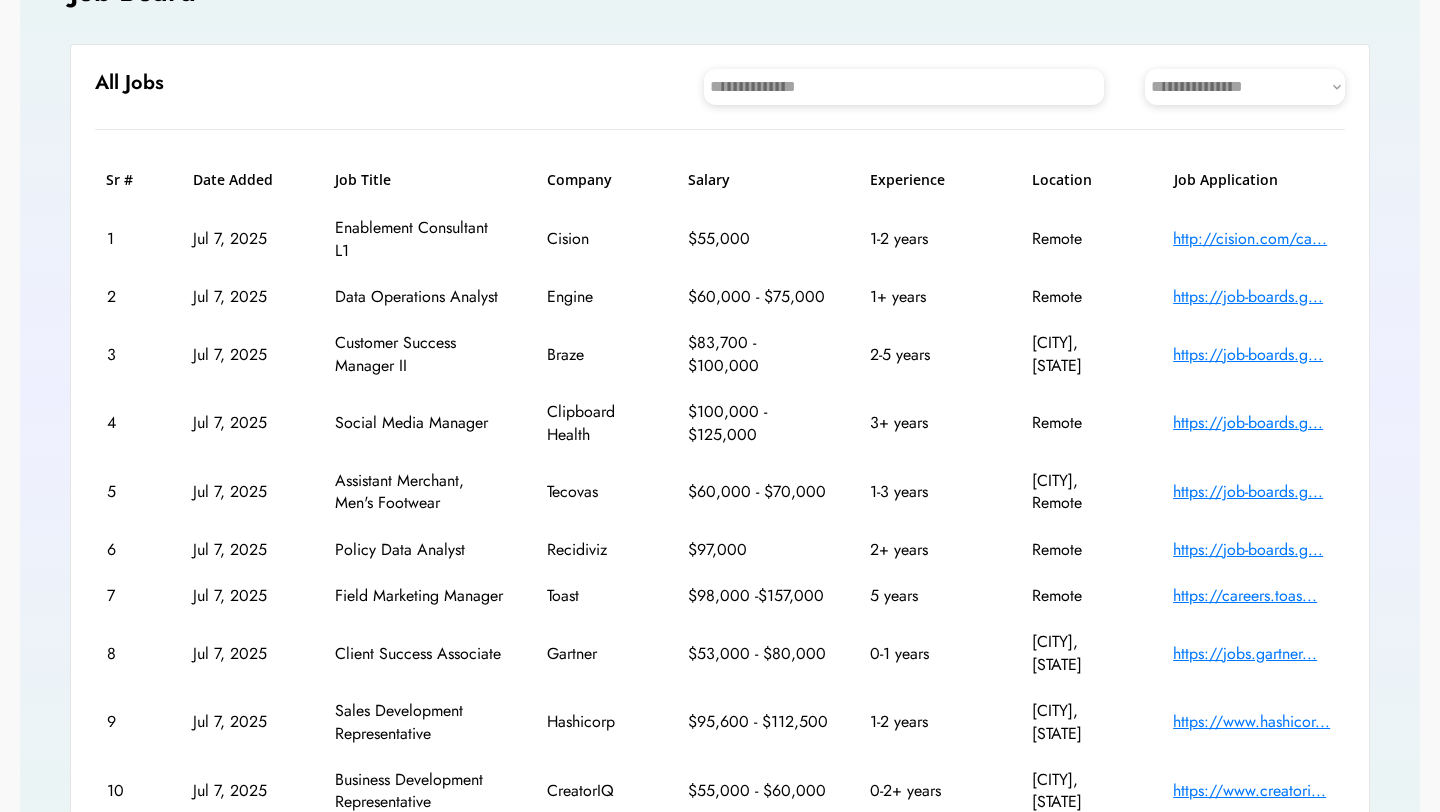 scroll, scrollTop: 182, scrollLeft: 0, axis: vertical 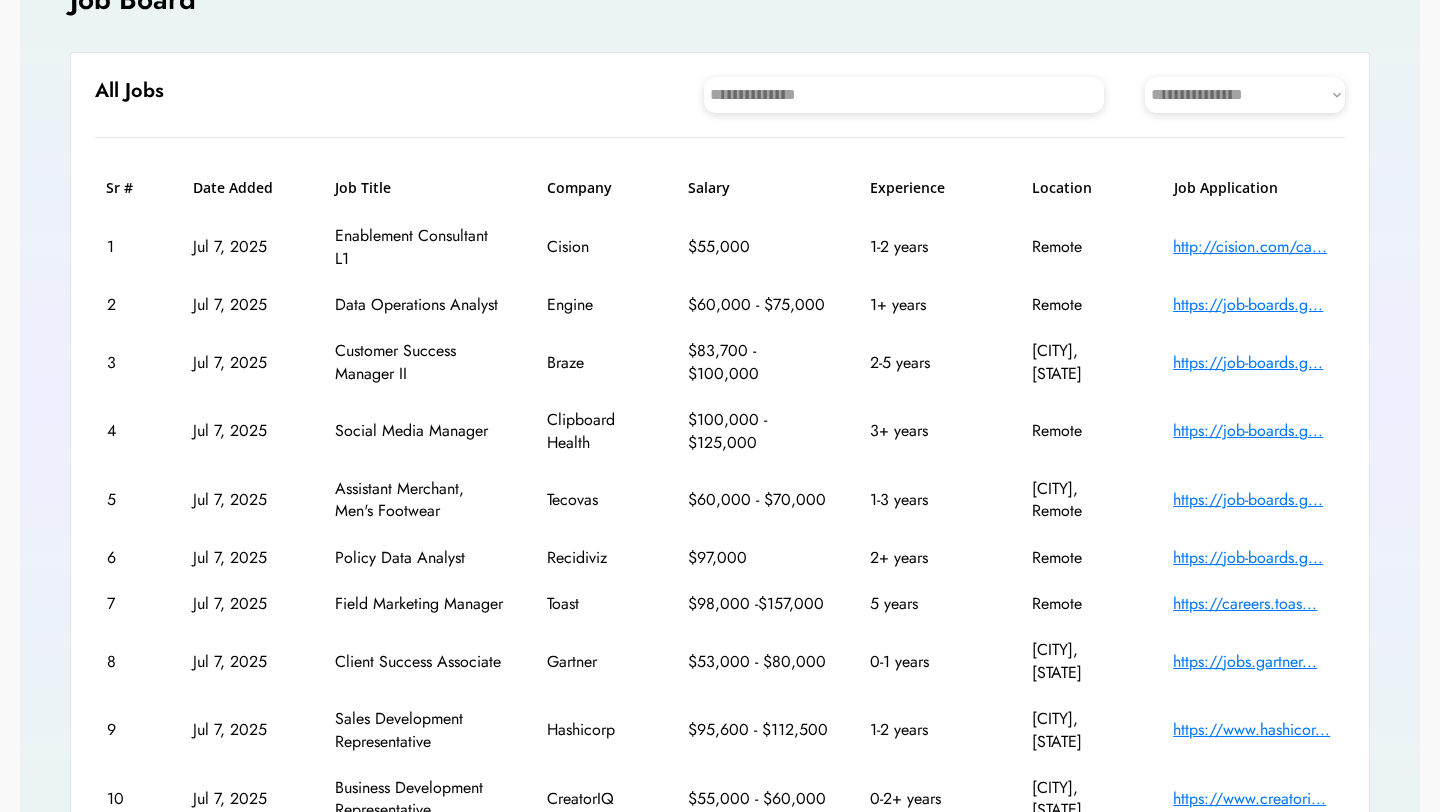 click on "http://cision.com/ca..." at bounding box center (1253, 247) 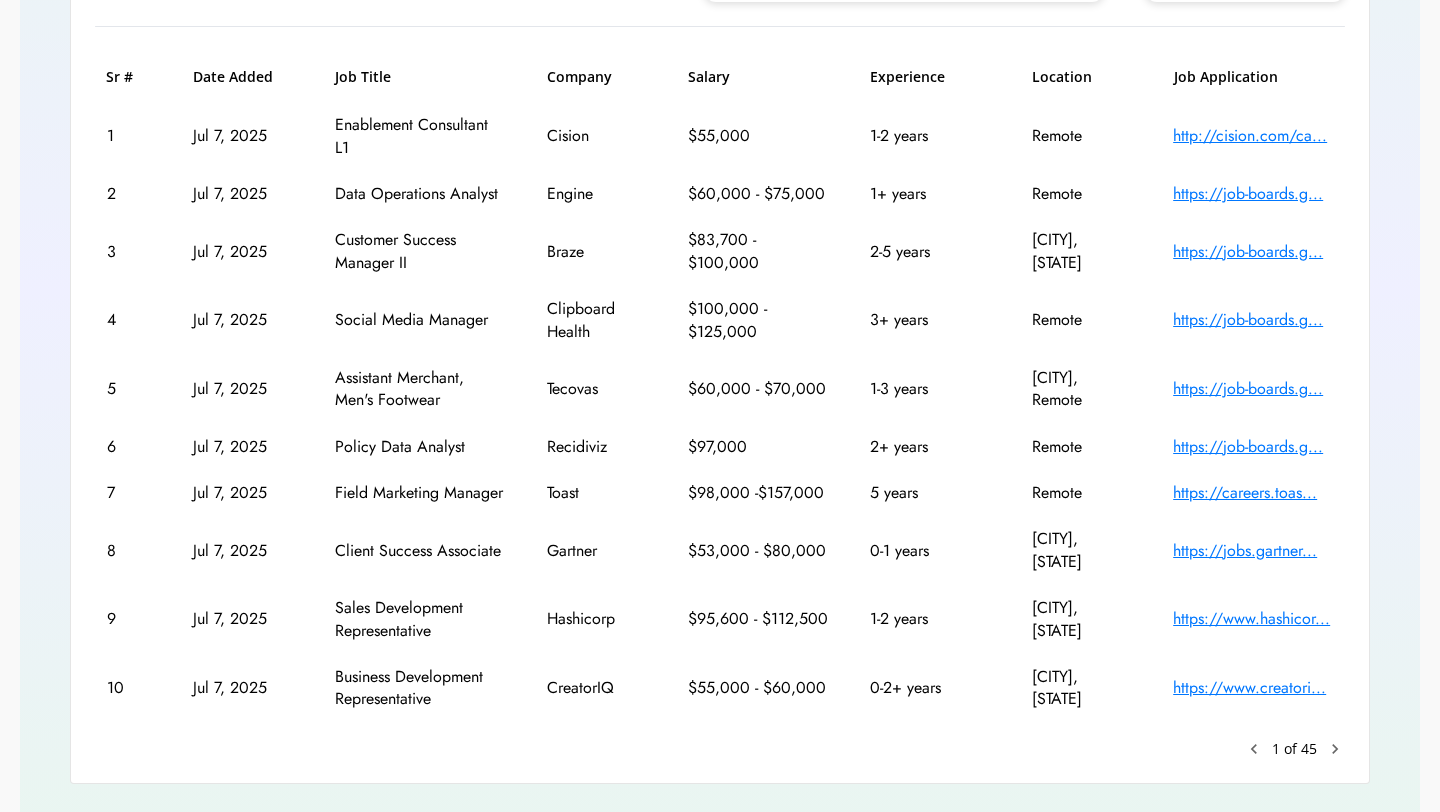 scroll, scrollTop: 314, scrollLeft: 0, axis: vertical 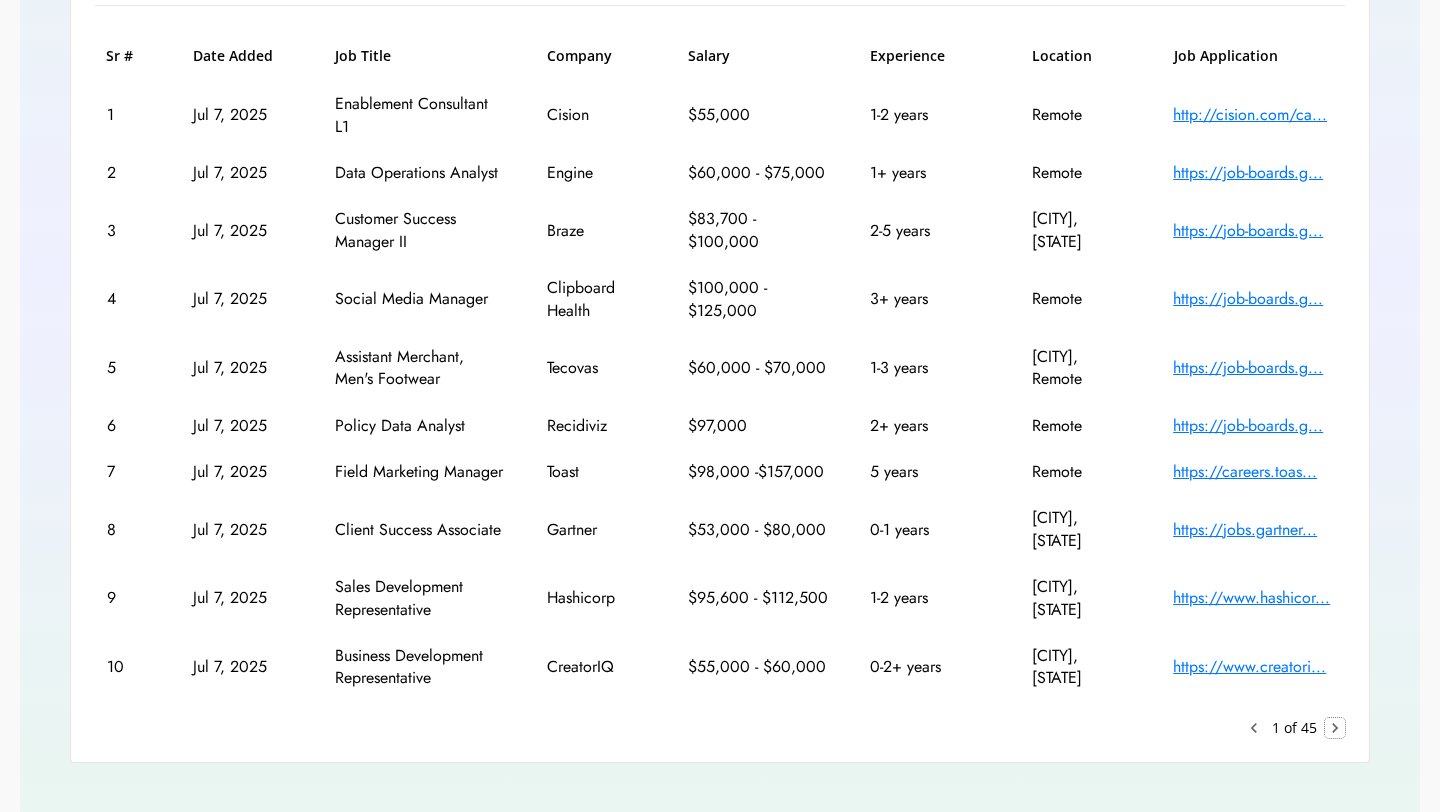 click on "chevron_right" at bounding box center (1335, 728) 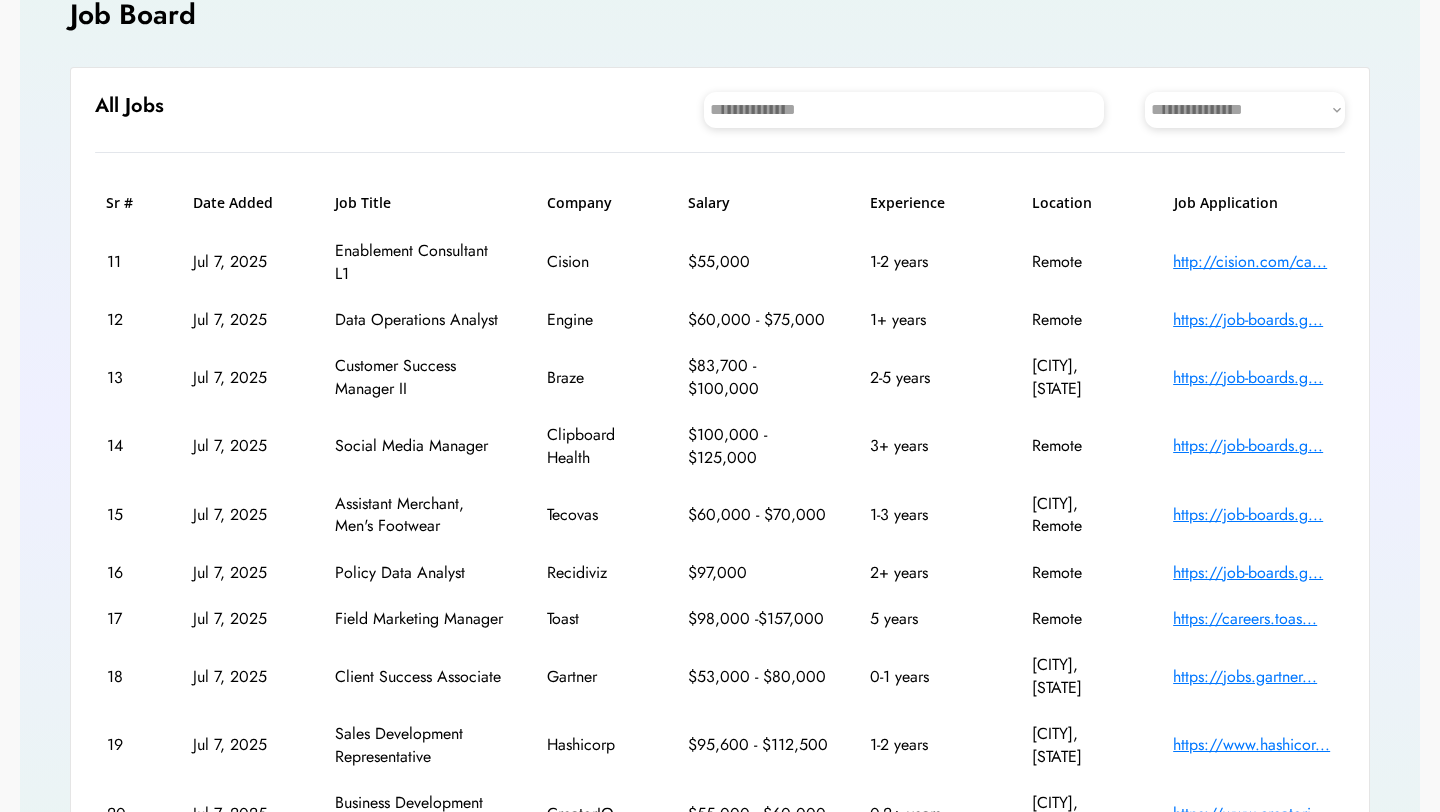 scroll, scrollTop: 147, scrollLeft: 0, axis: vertical 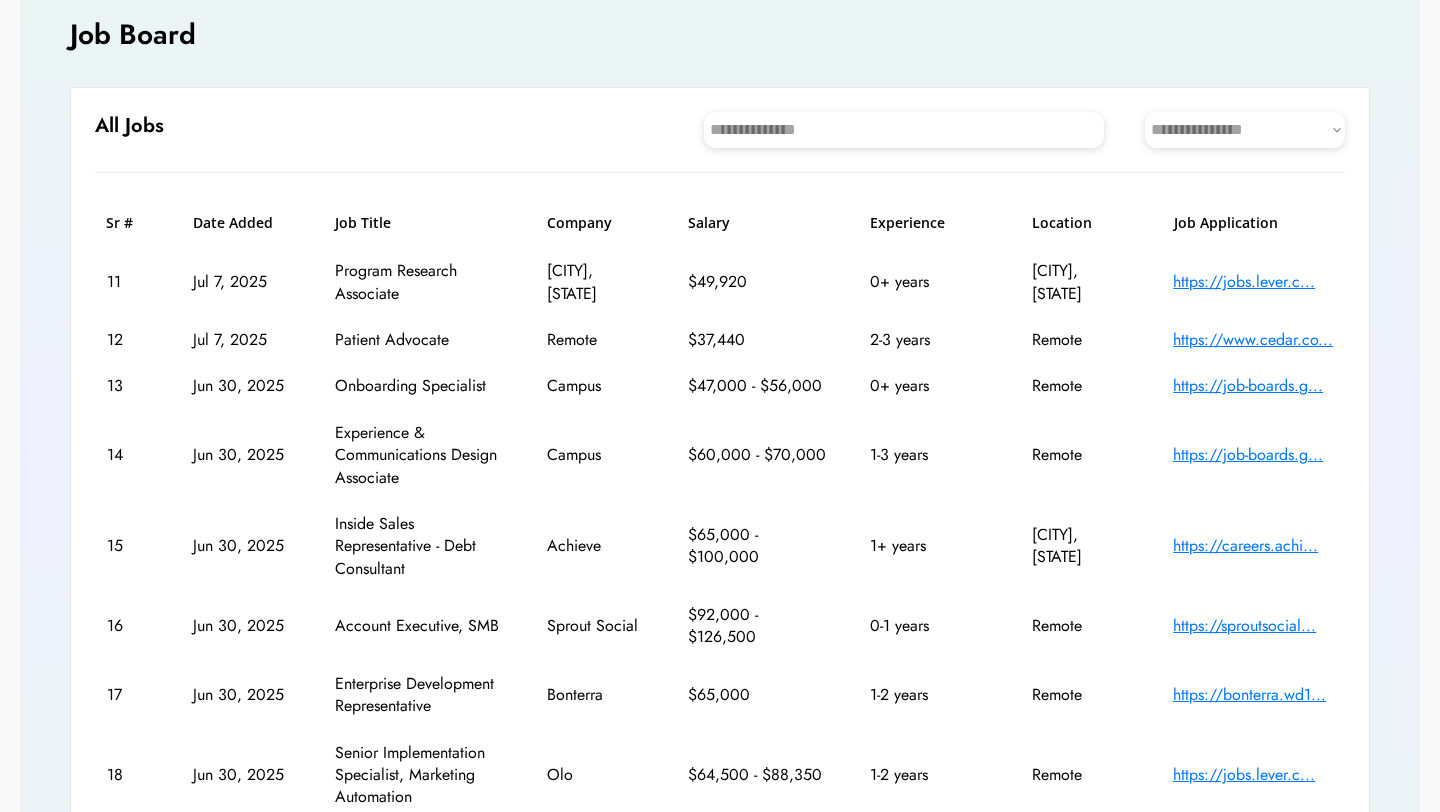 click on "https://www.cedar.co..." at bounding box center [1253, 340] 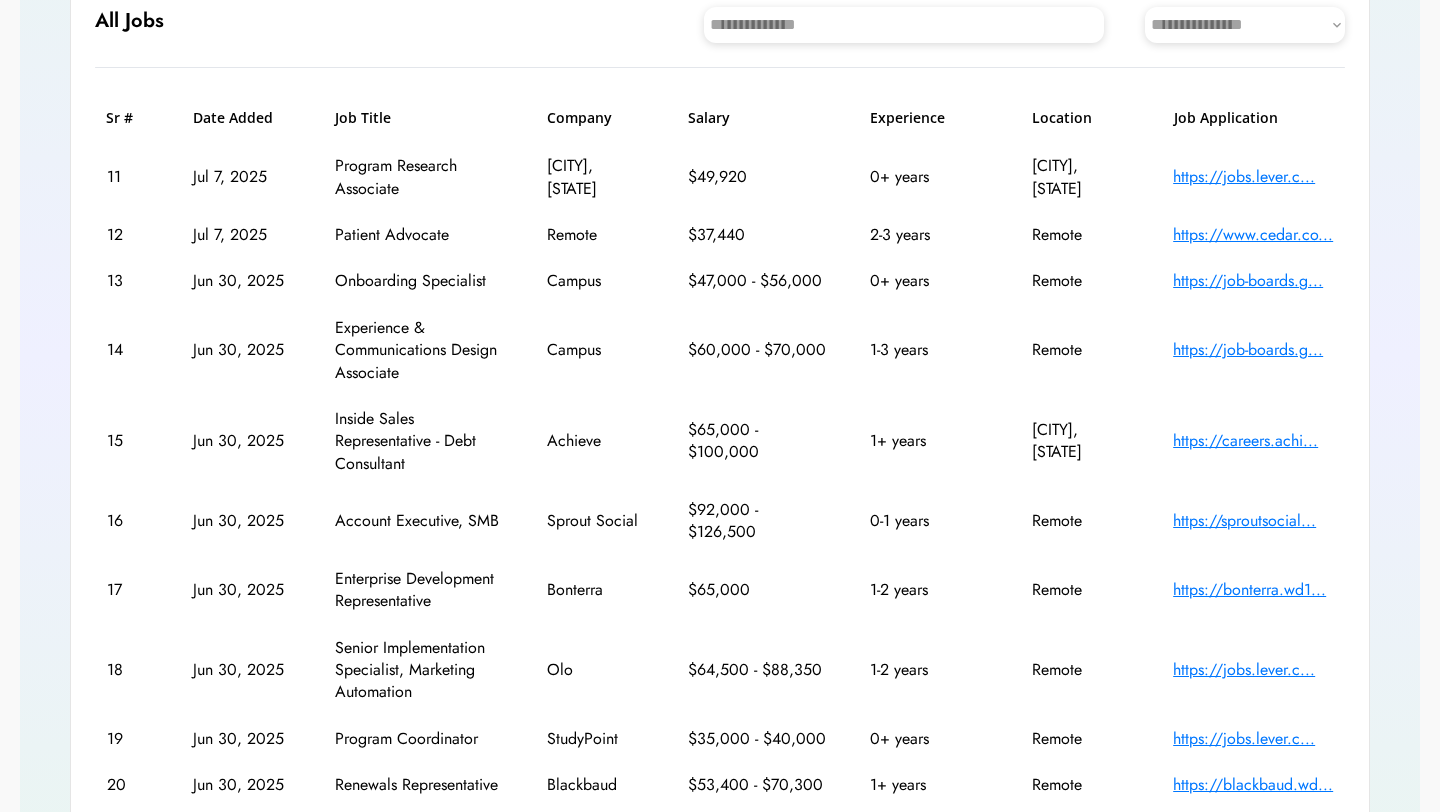scroll, scrollTop: 255, scrollLeft: 0, axis: vertical 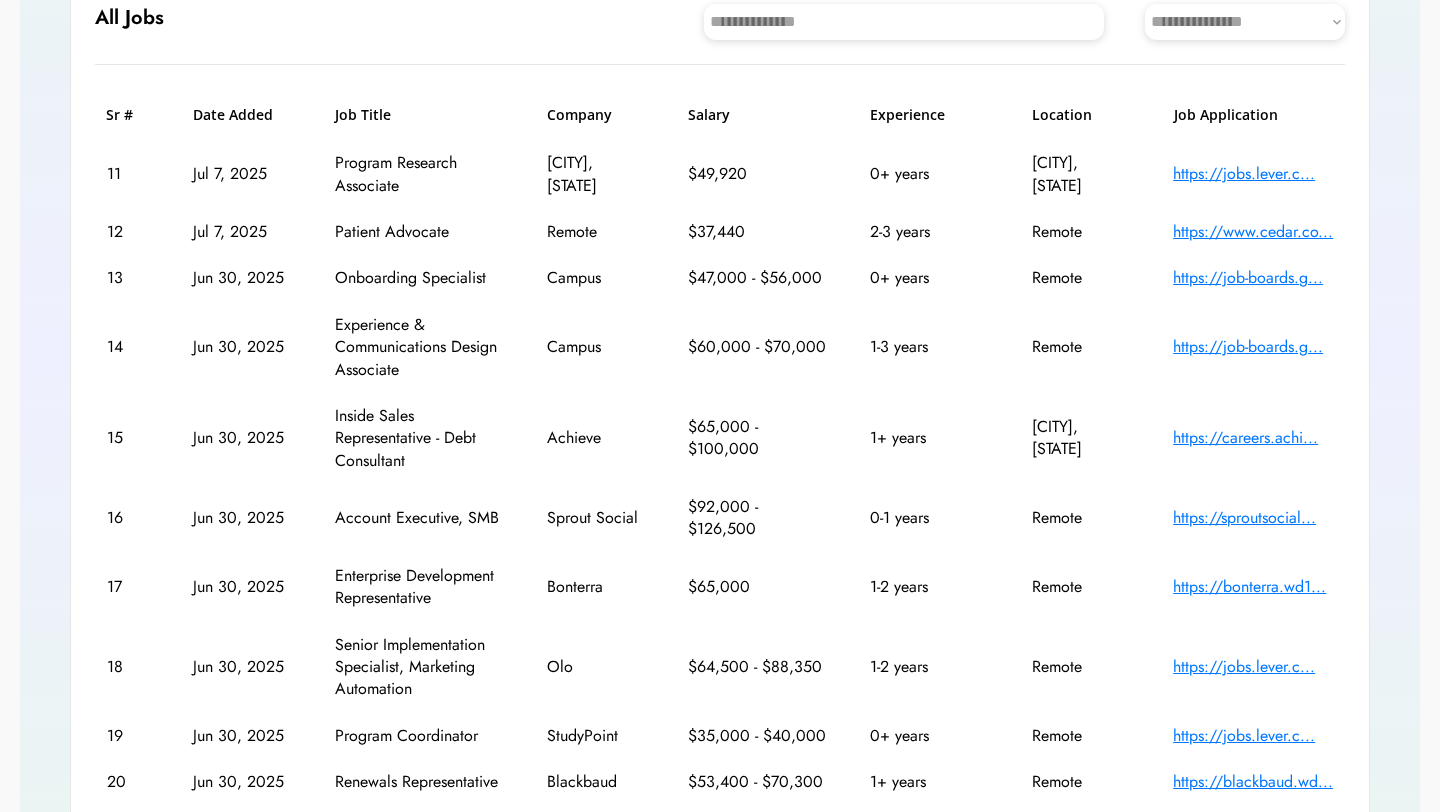 click on "https://job-boards.g..." at bounding box center [1253, 278] 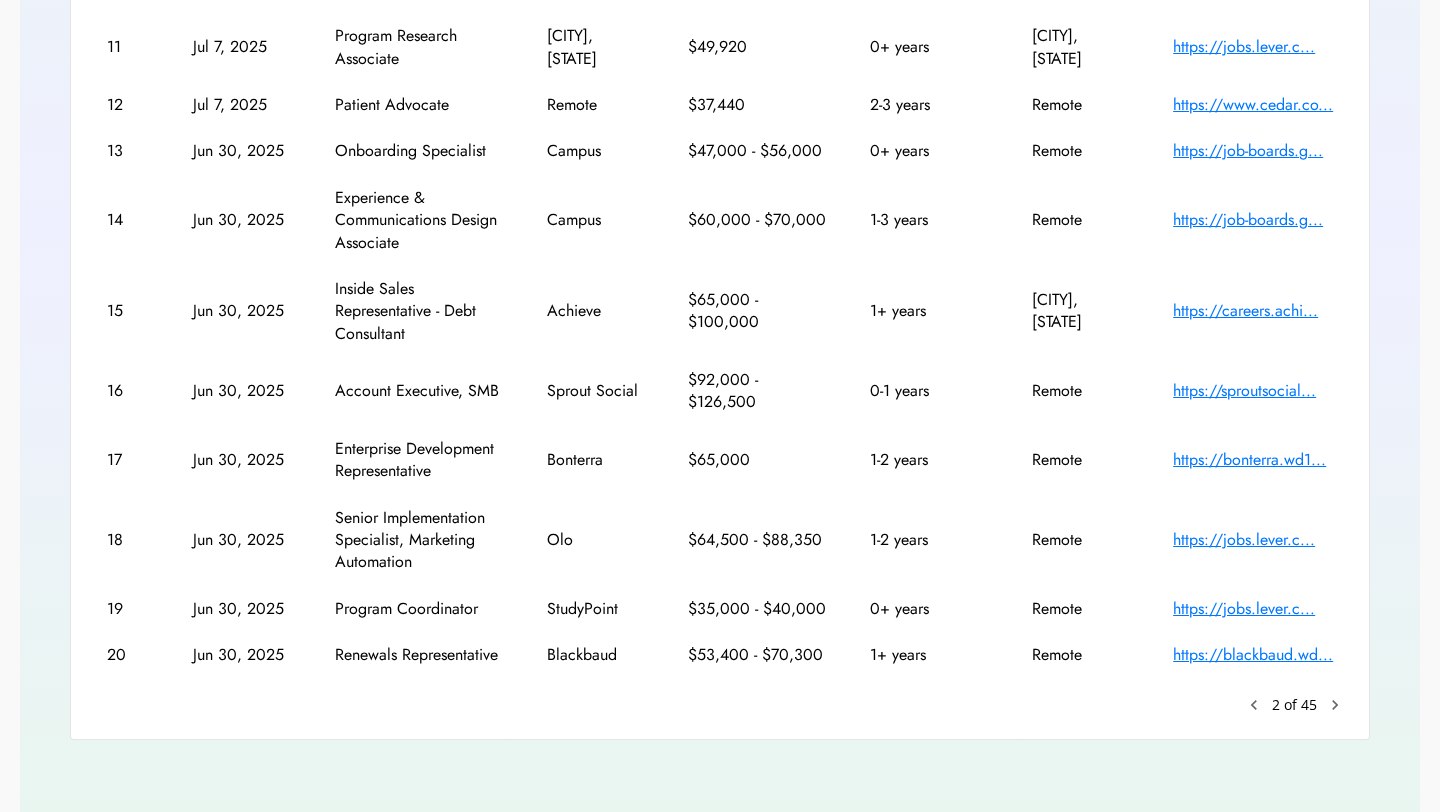 scroll, scrollTop: 426, scrollLeft: 0, axis: vertical 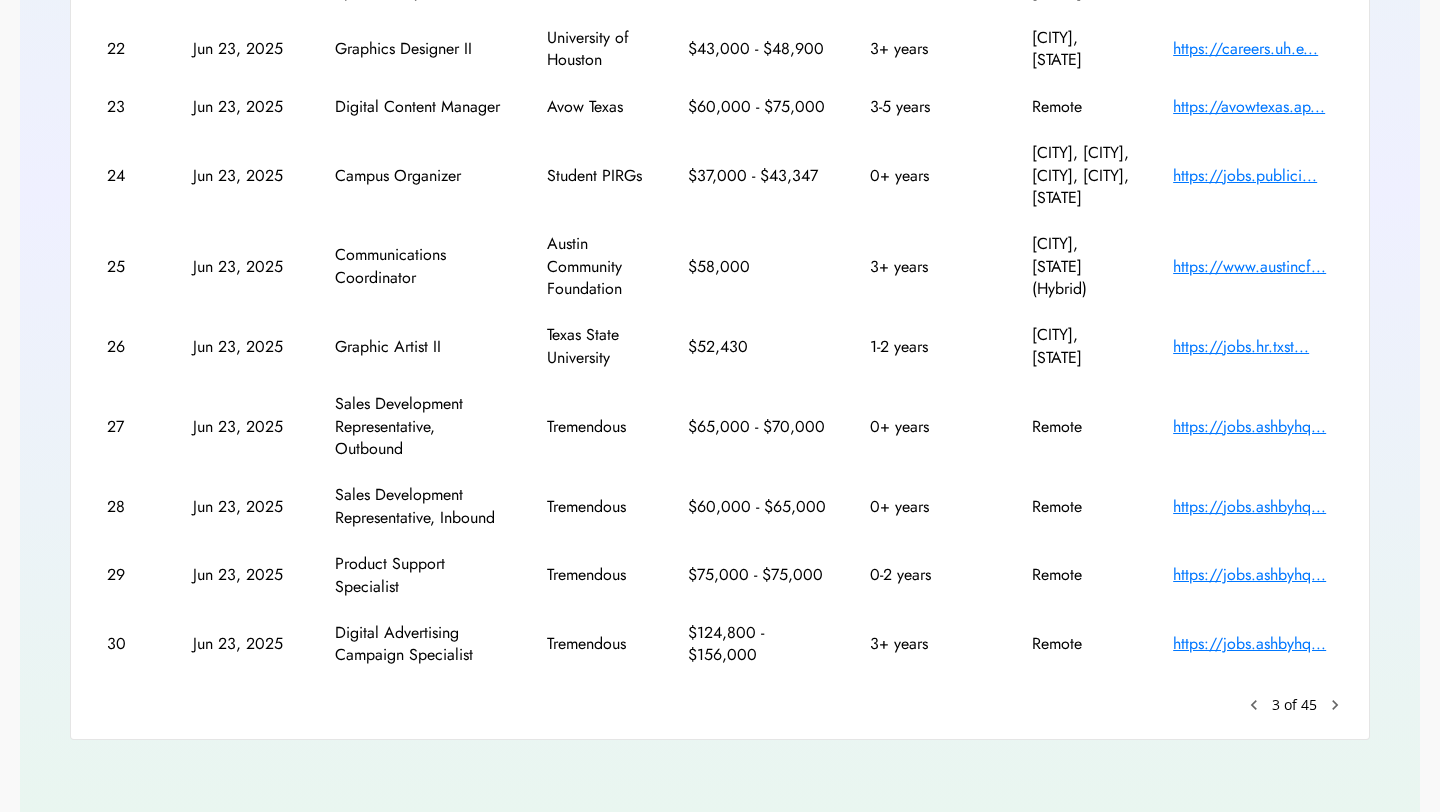 click on "chevron_right" at bounding box center (1254, 705) 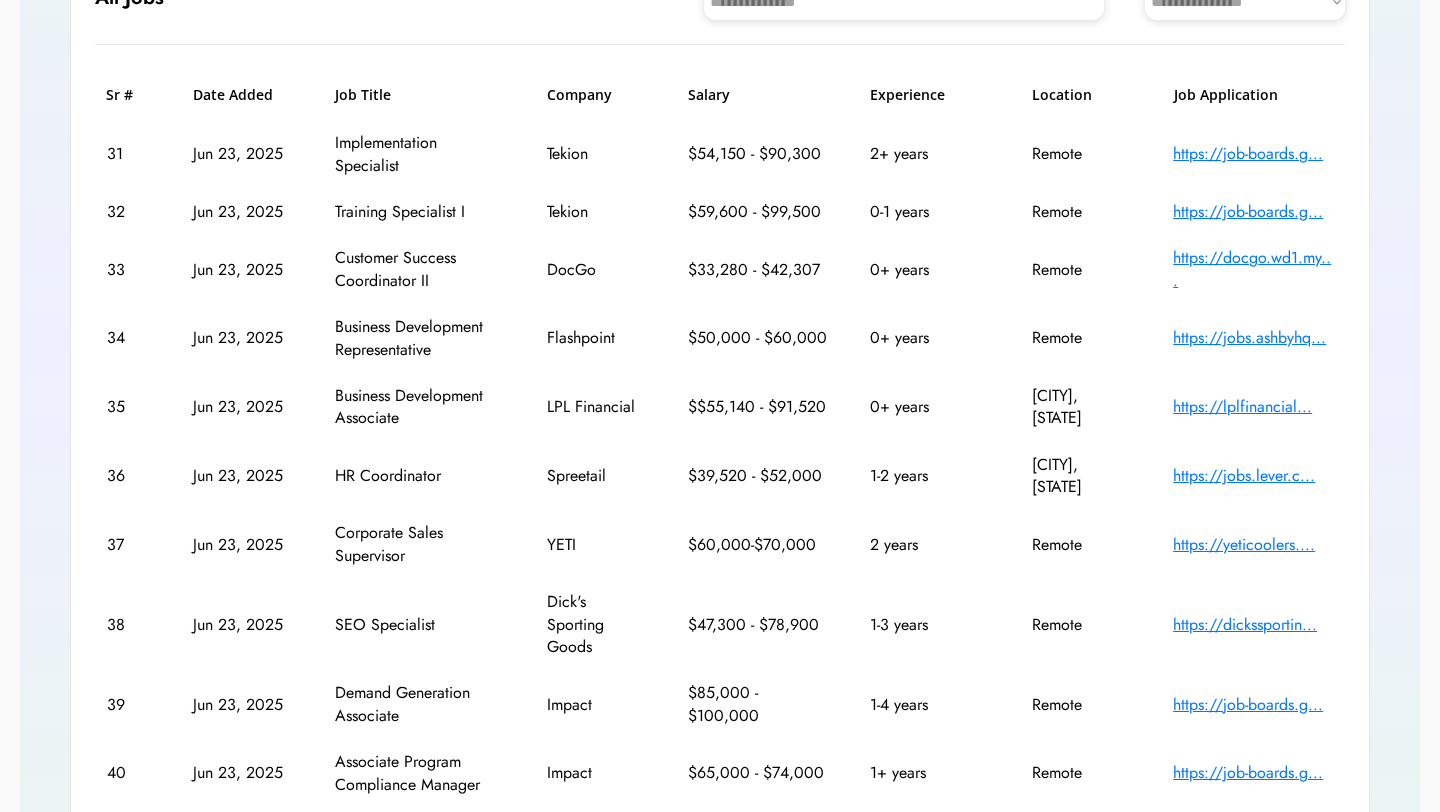 scroll, scrollTop: 279, scrollLeft: 0, axis: vertical 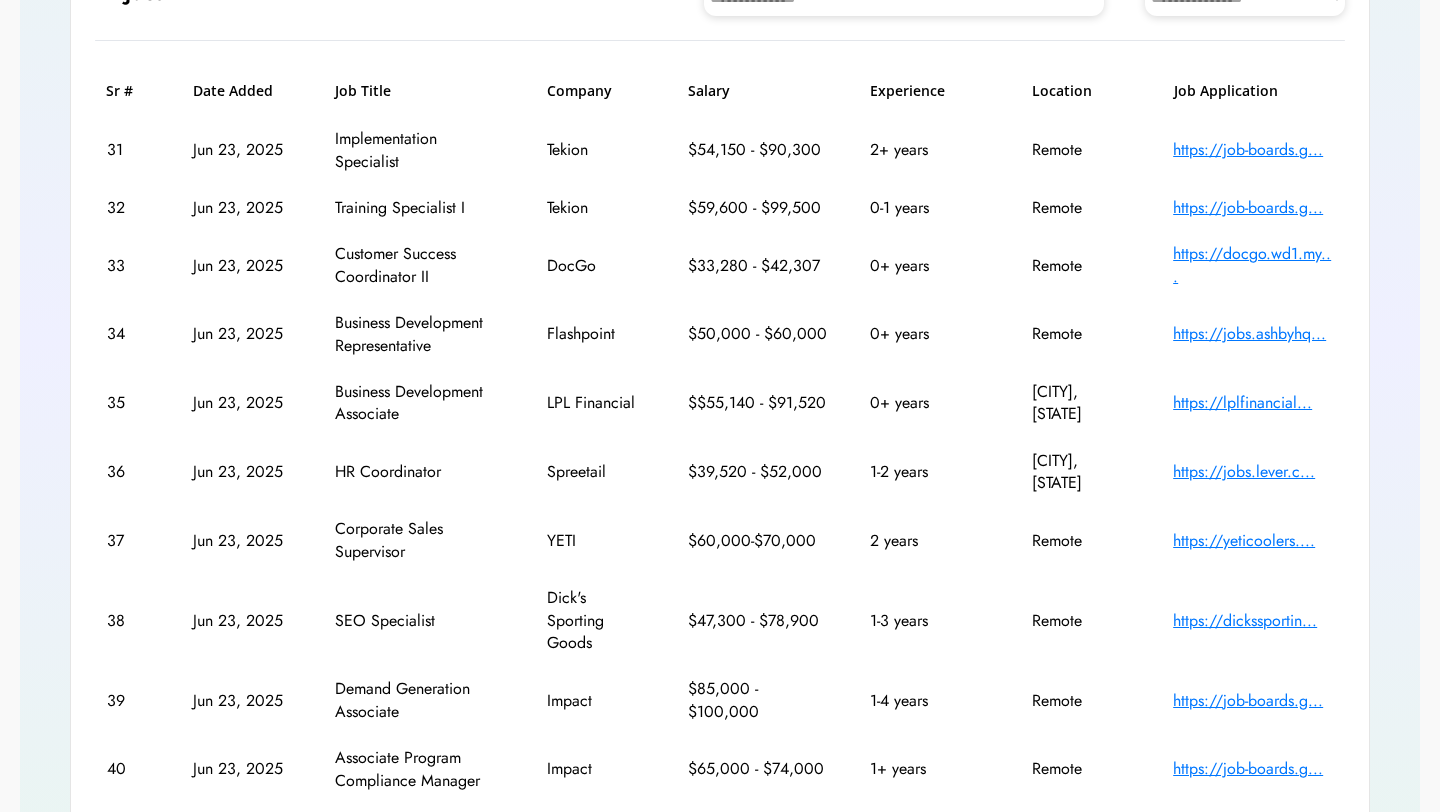 click on "https://jobs.ashbyhq..." at bounding box center [1253, 334] 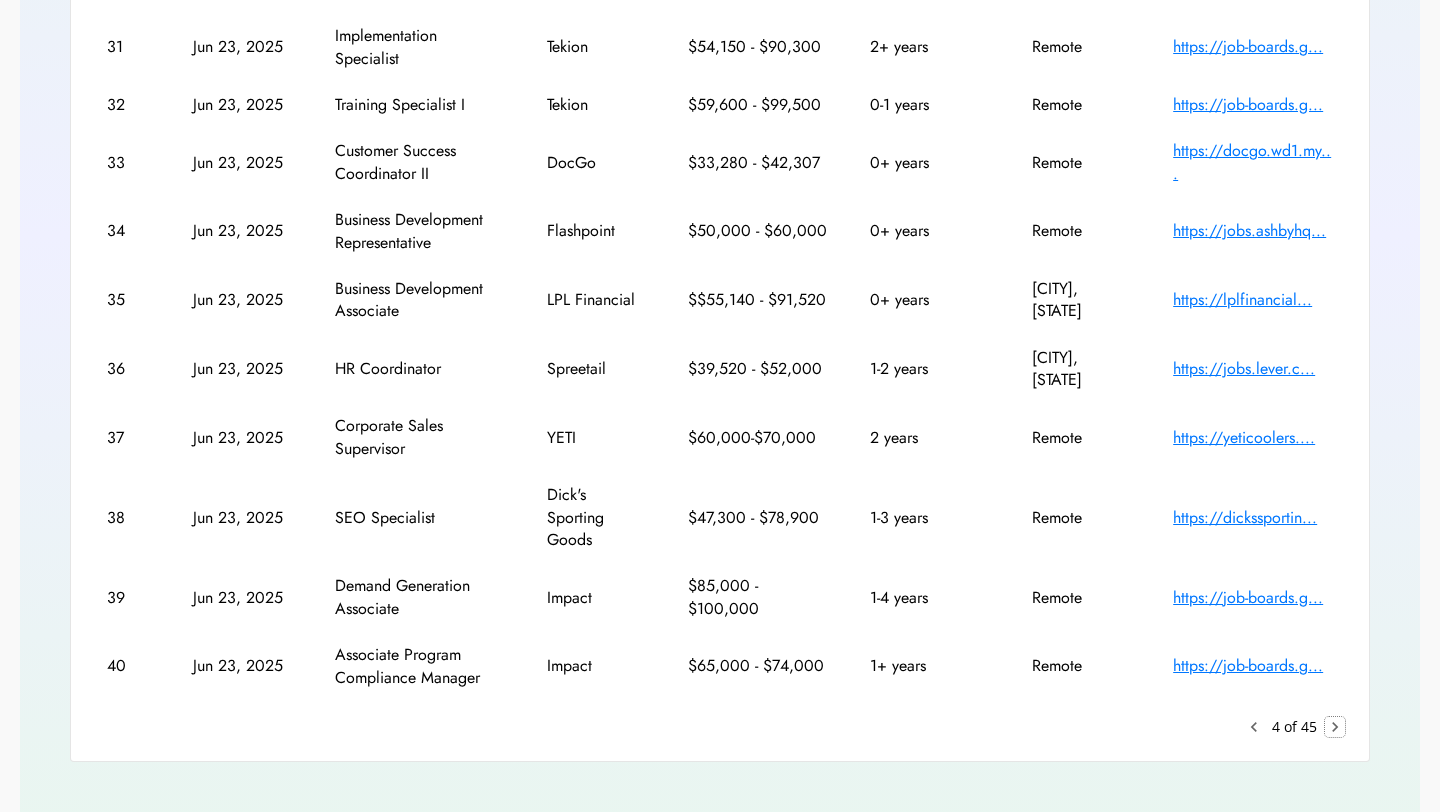 click on "chevron_right" at bounding box center (1335, 727) 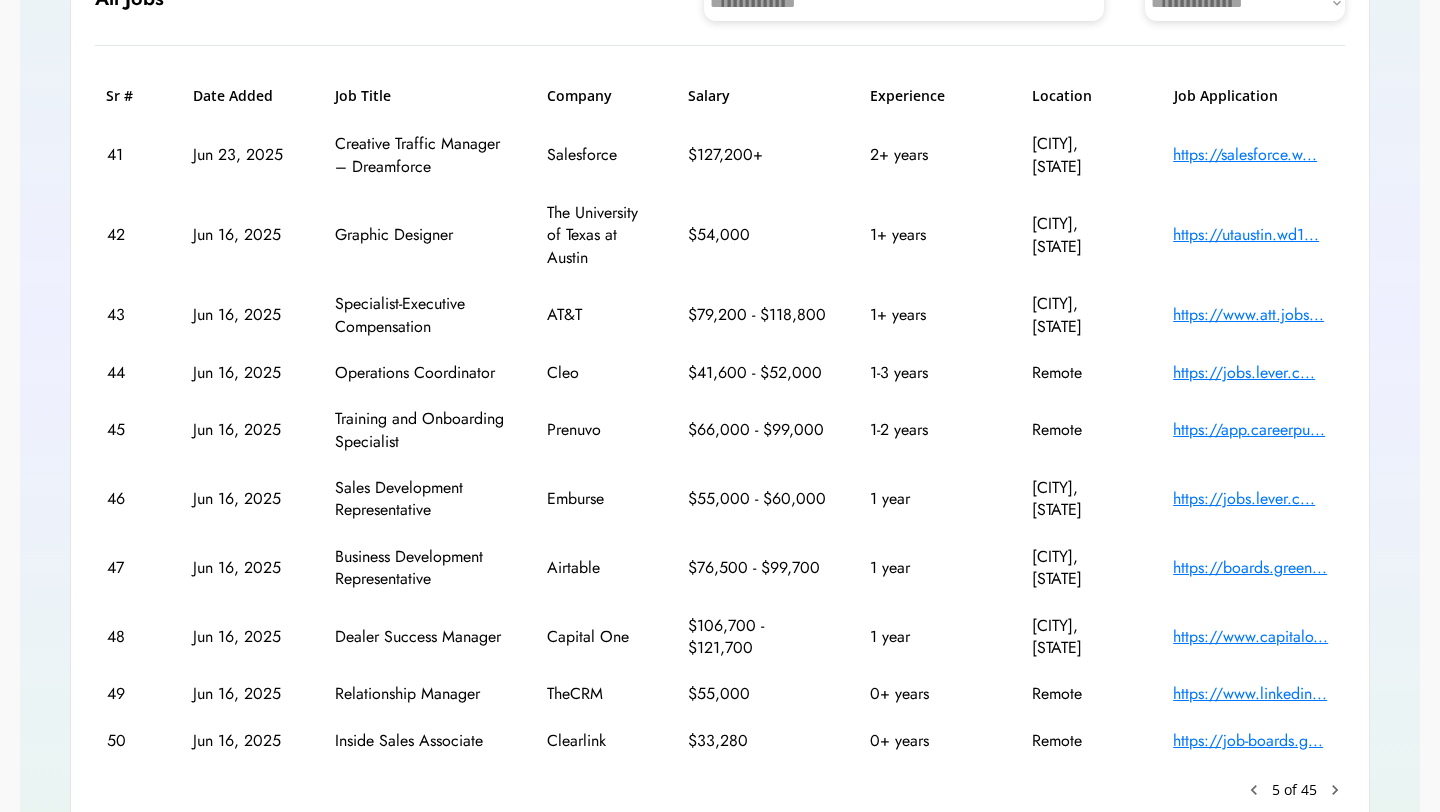 scroll, scrollTop: 359, scrollLeft: 0, axis: vertical 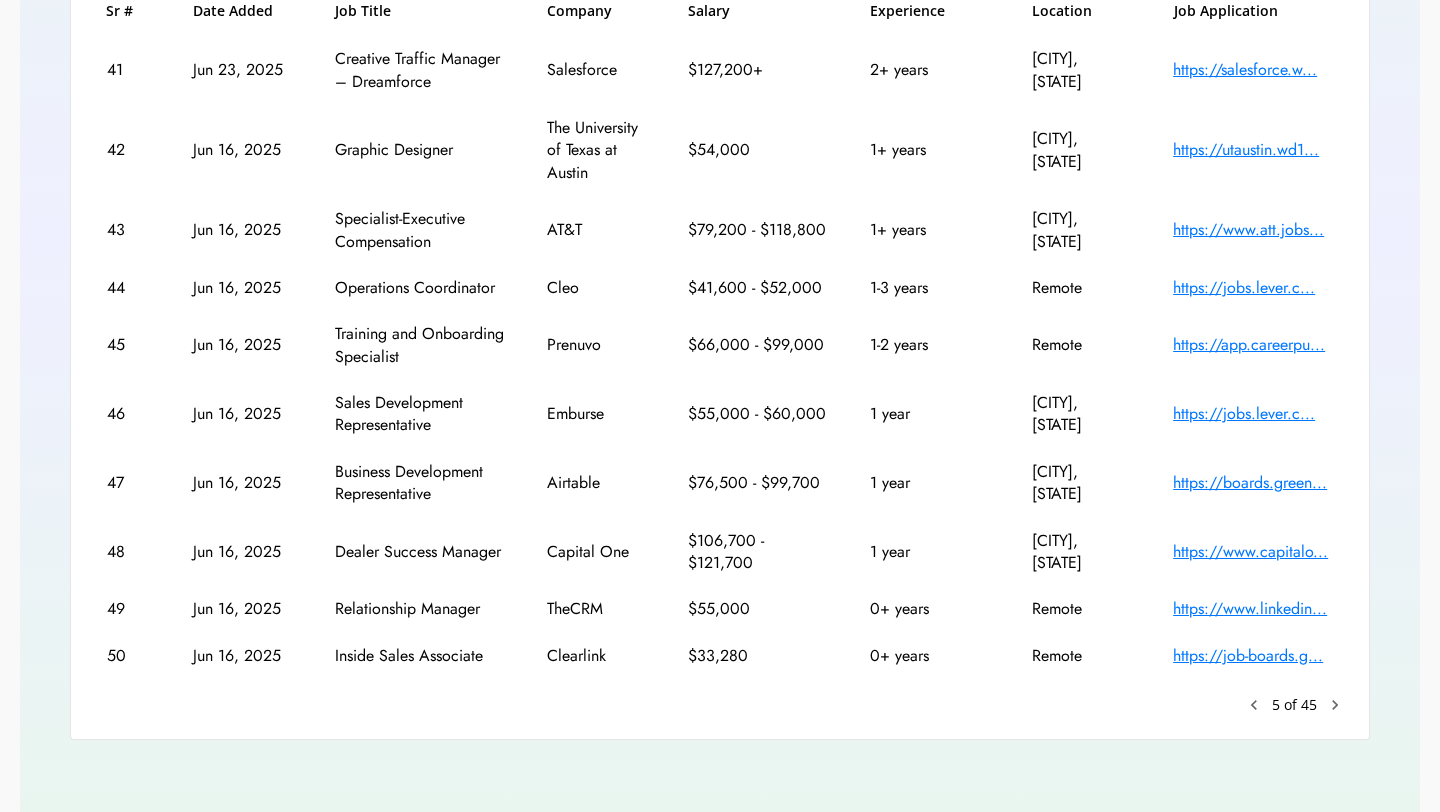 click on "https://www.linkedin..." at bounding box center [1253, 609] 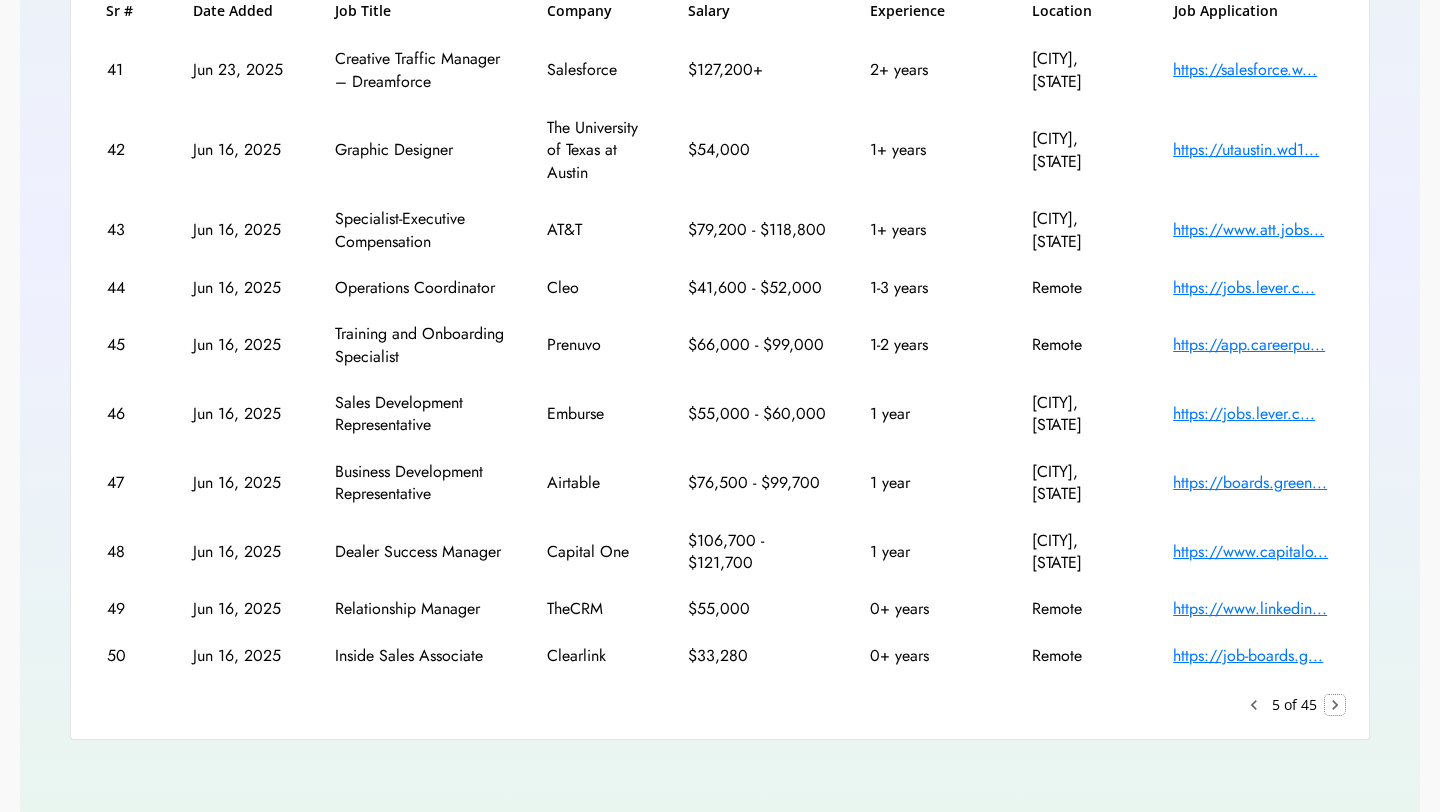 click on "chevron_right" at bounding box center (1335, 705) 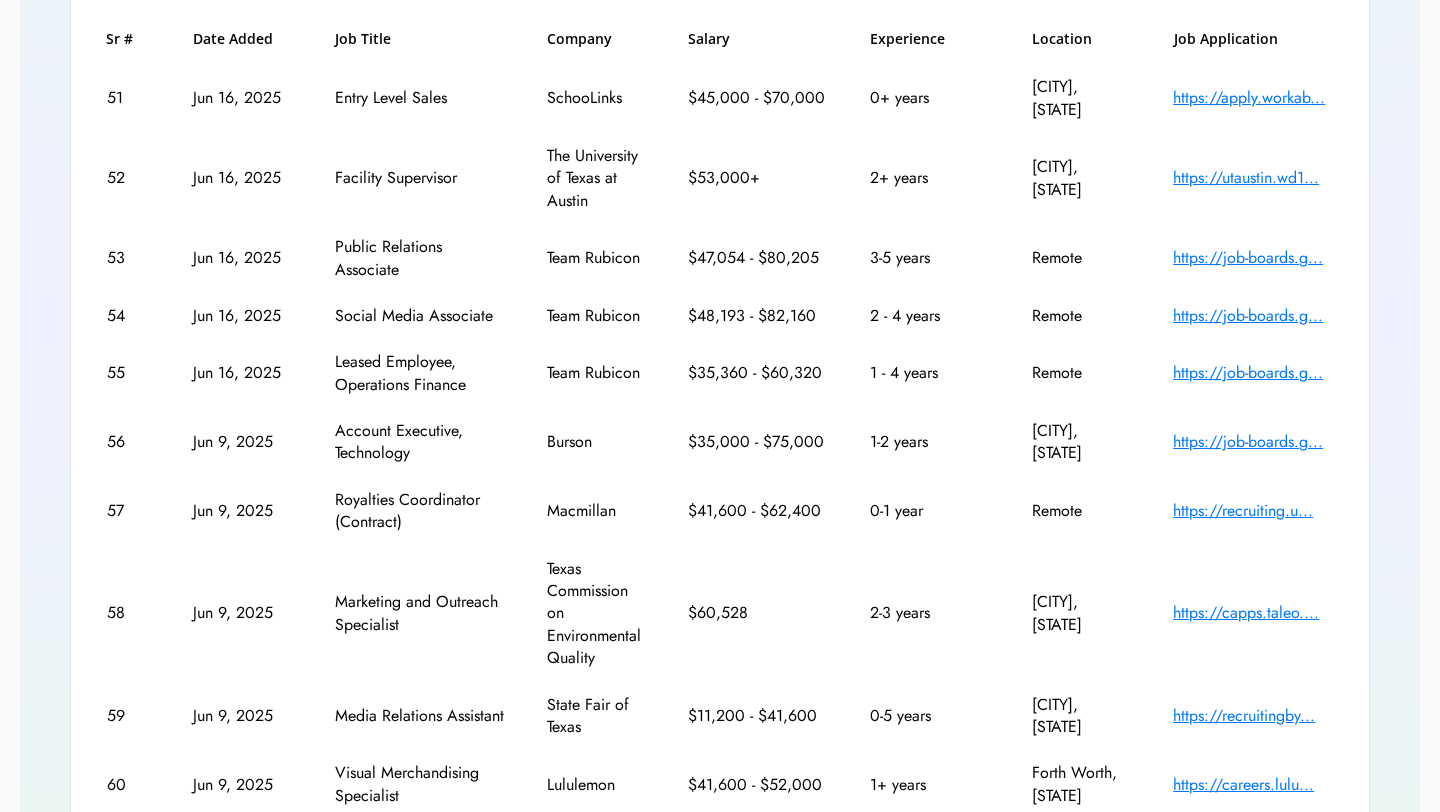 scroll, scrollTop: 342, scrollLeft: 0, axis: vertical 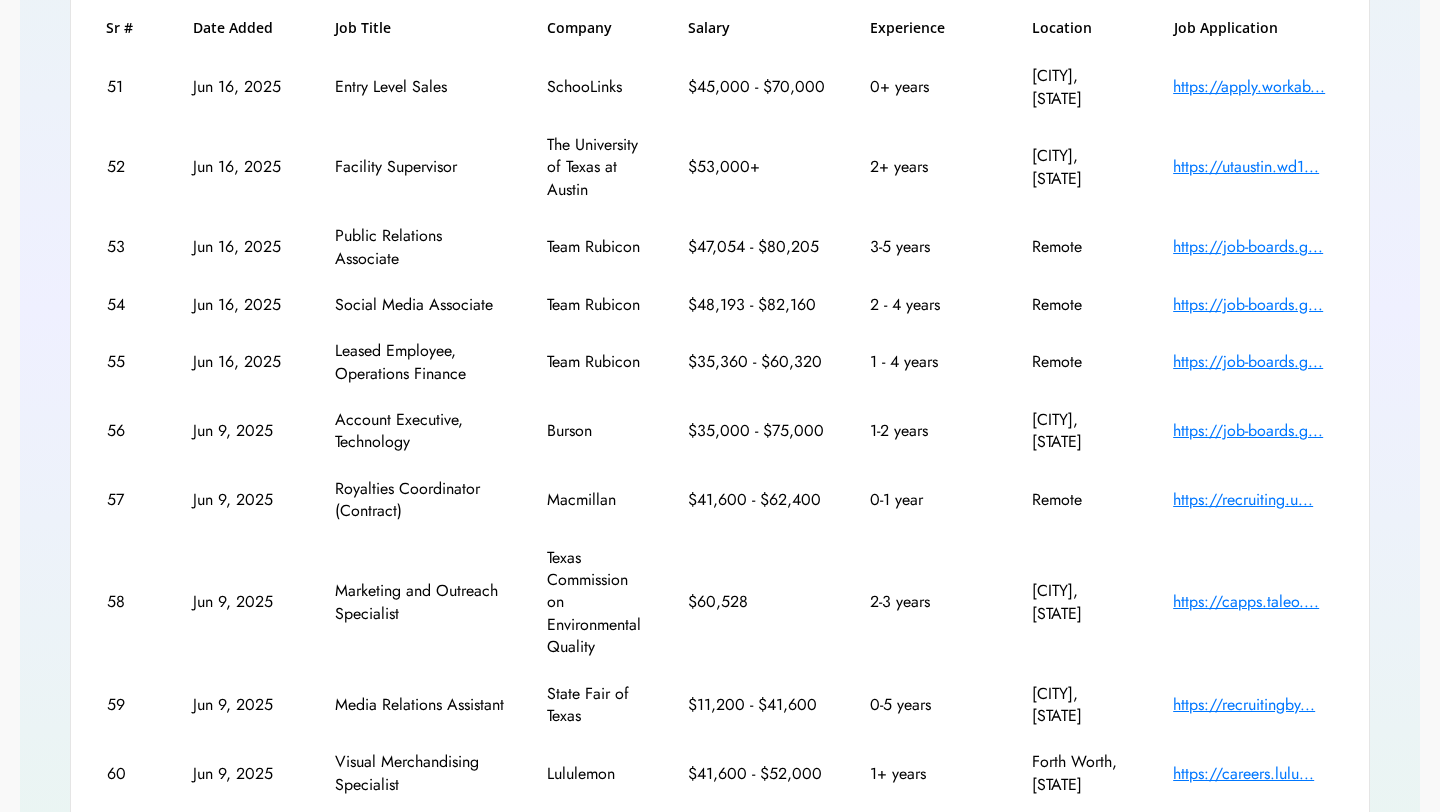 click on "https://recruiting.u..." at bounding box center [1253, 500] 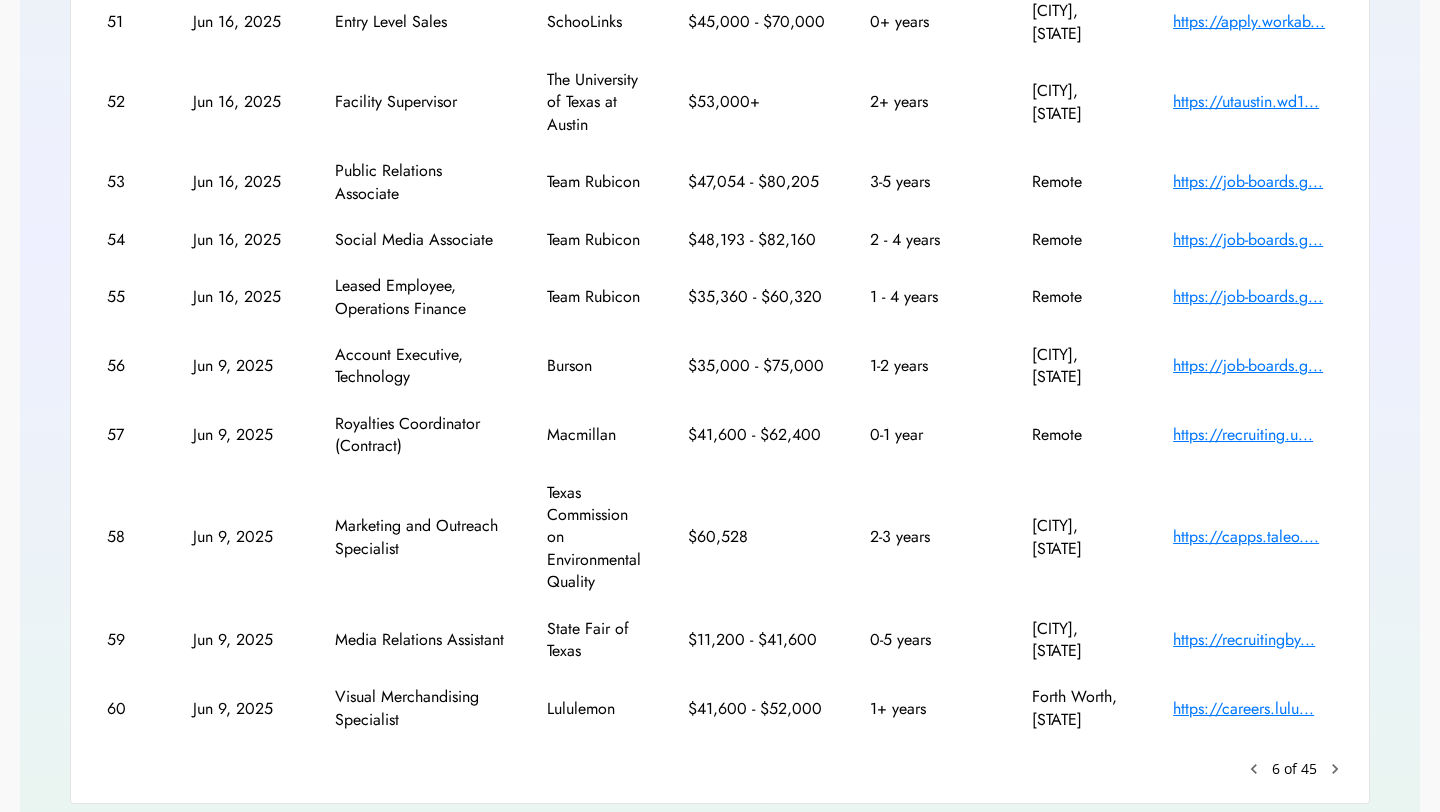 scroll, scrollTop: 449, scrollLeft: 0, axis: vertical 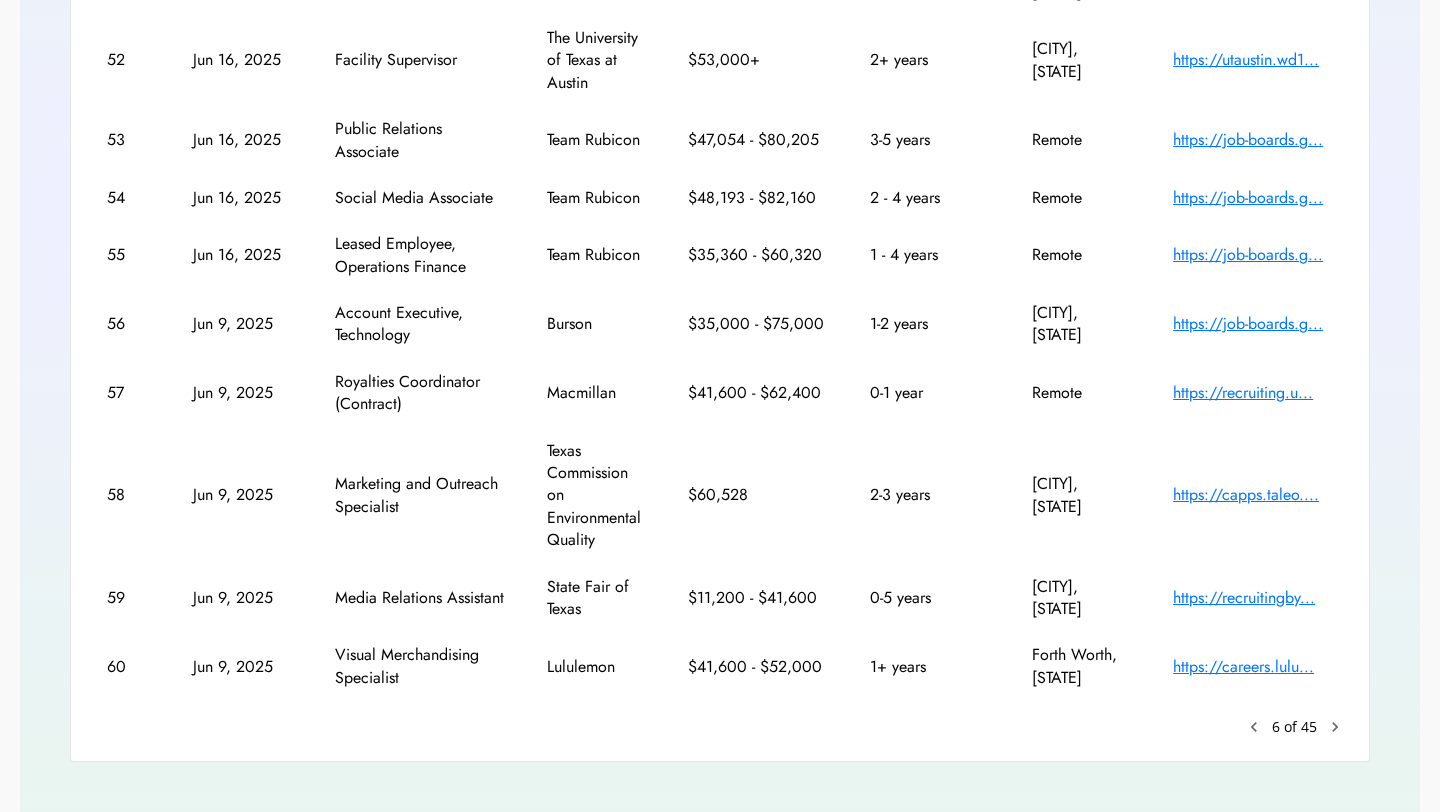 click on "chevron_right" at bounding box center [1254, 727] 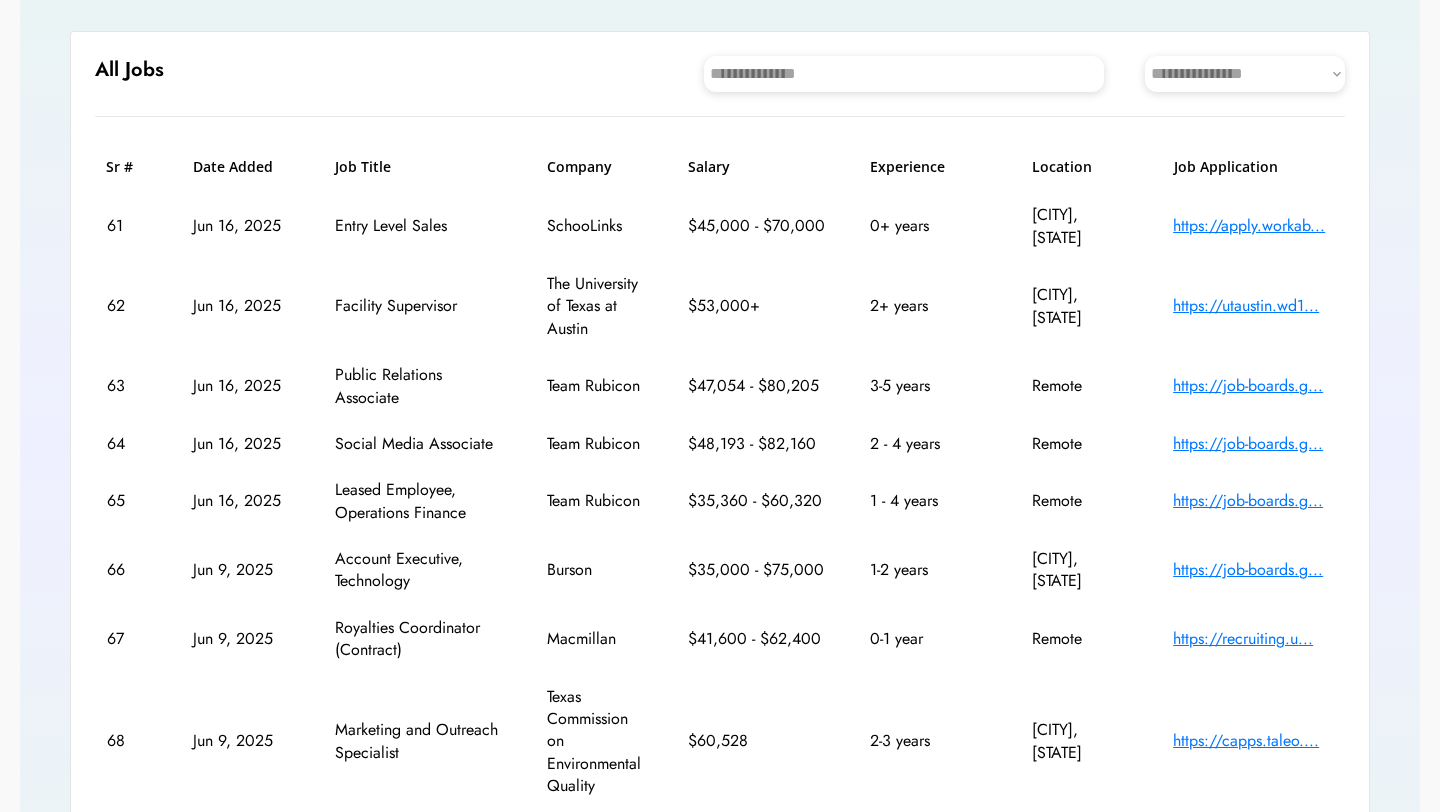 scroll, scrollTop: 147, scrollLeft: 0, axis: vertical 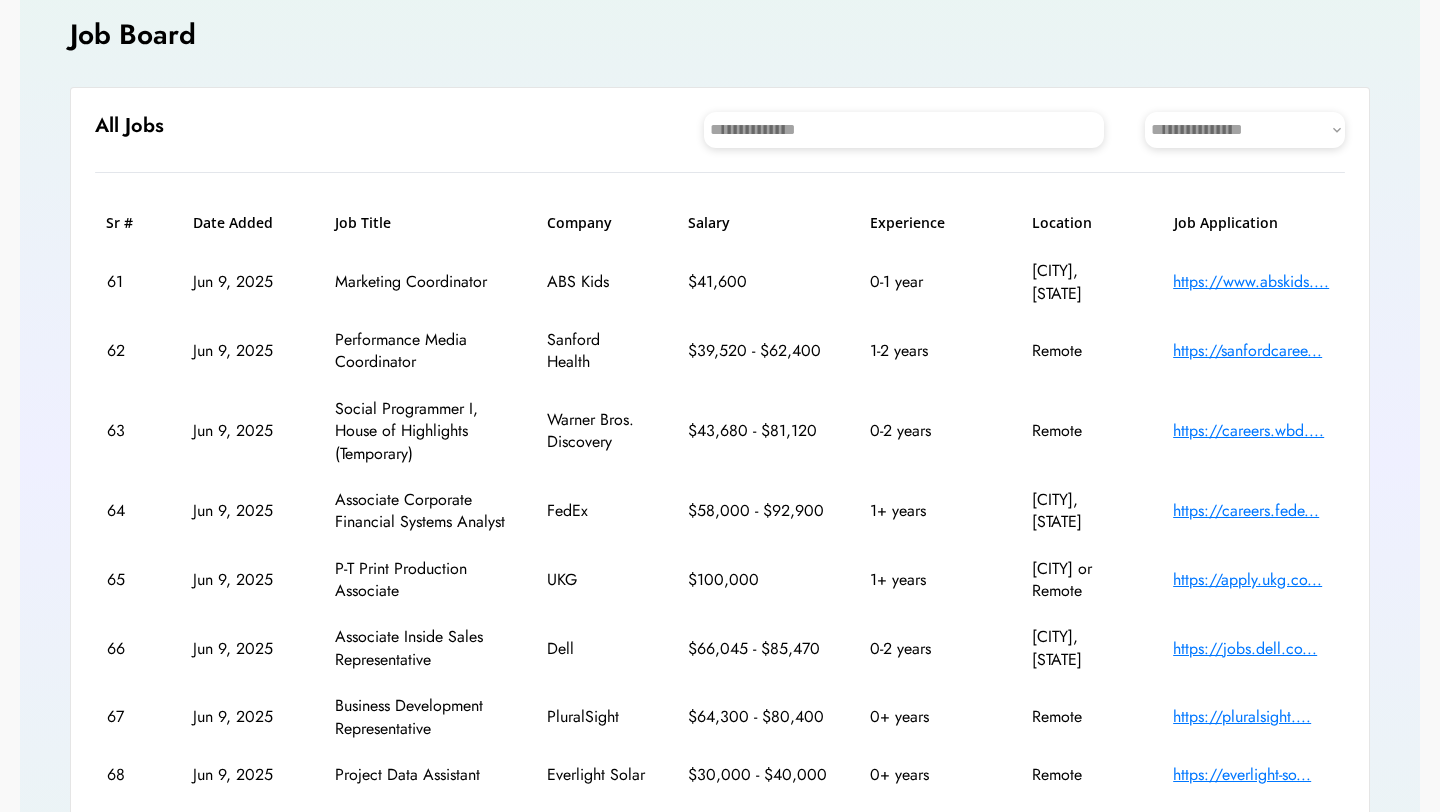 click on "https://careers.wbd...." at bounding box center (1253, 431) 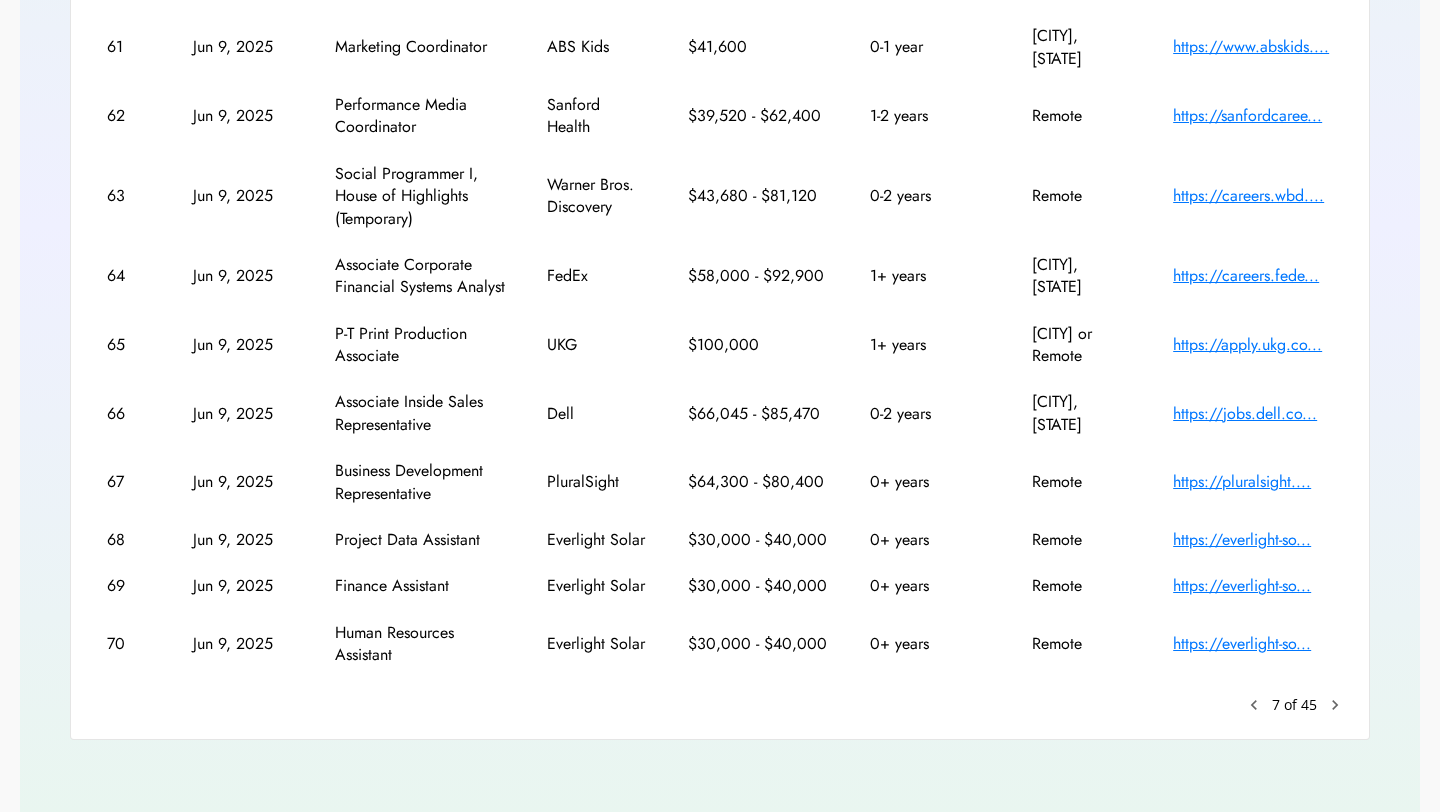 scroll, scrollTop: 404, scrollLeft: 0, axis: vertical 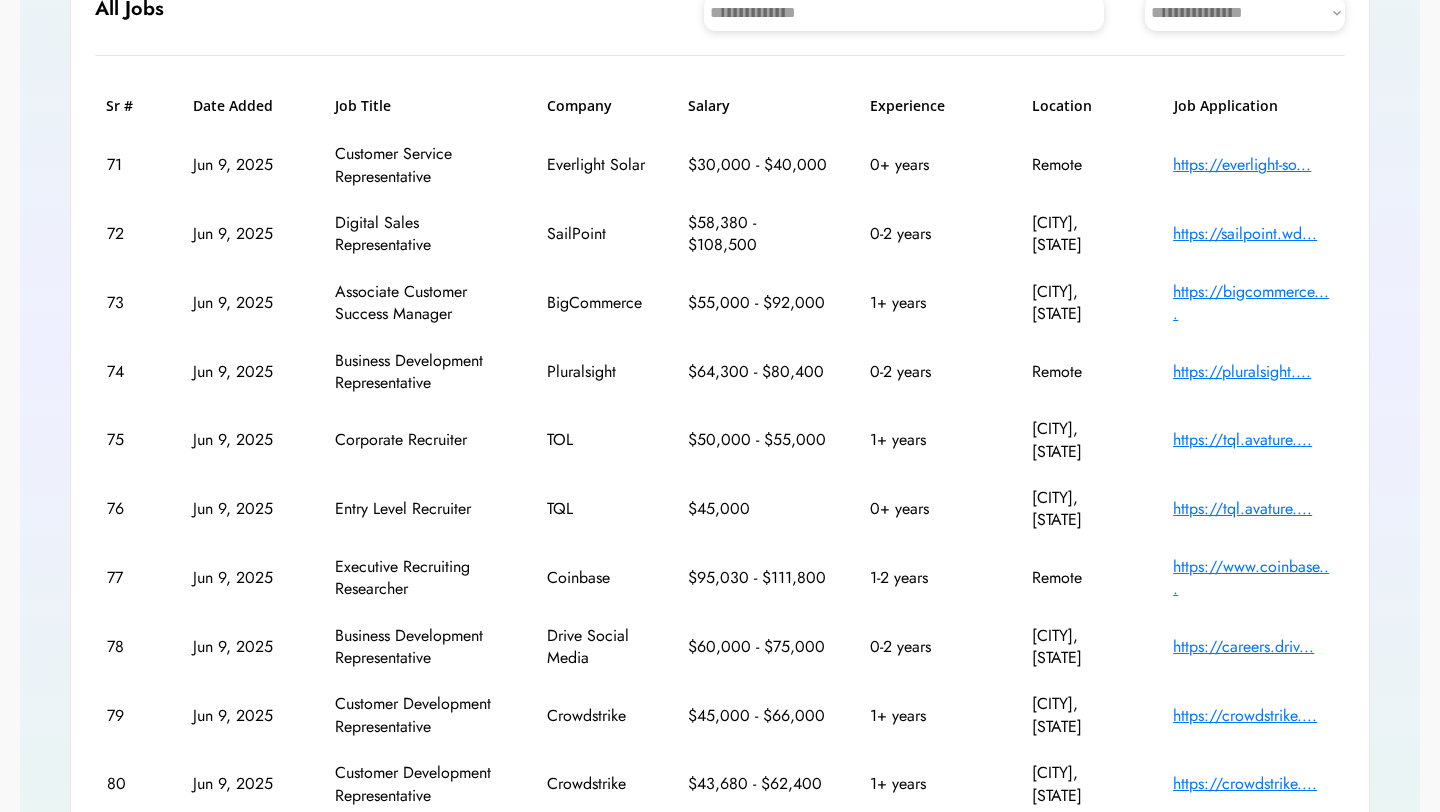 click on "https://pluralsight...." at bounding box center (1253, 372) 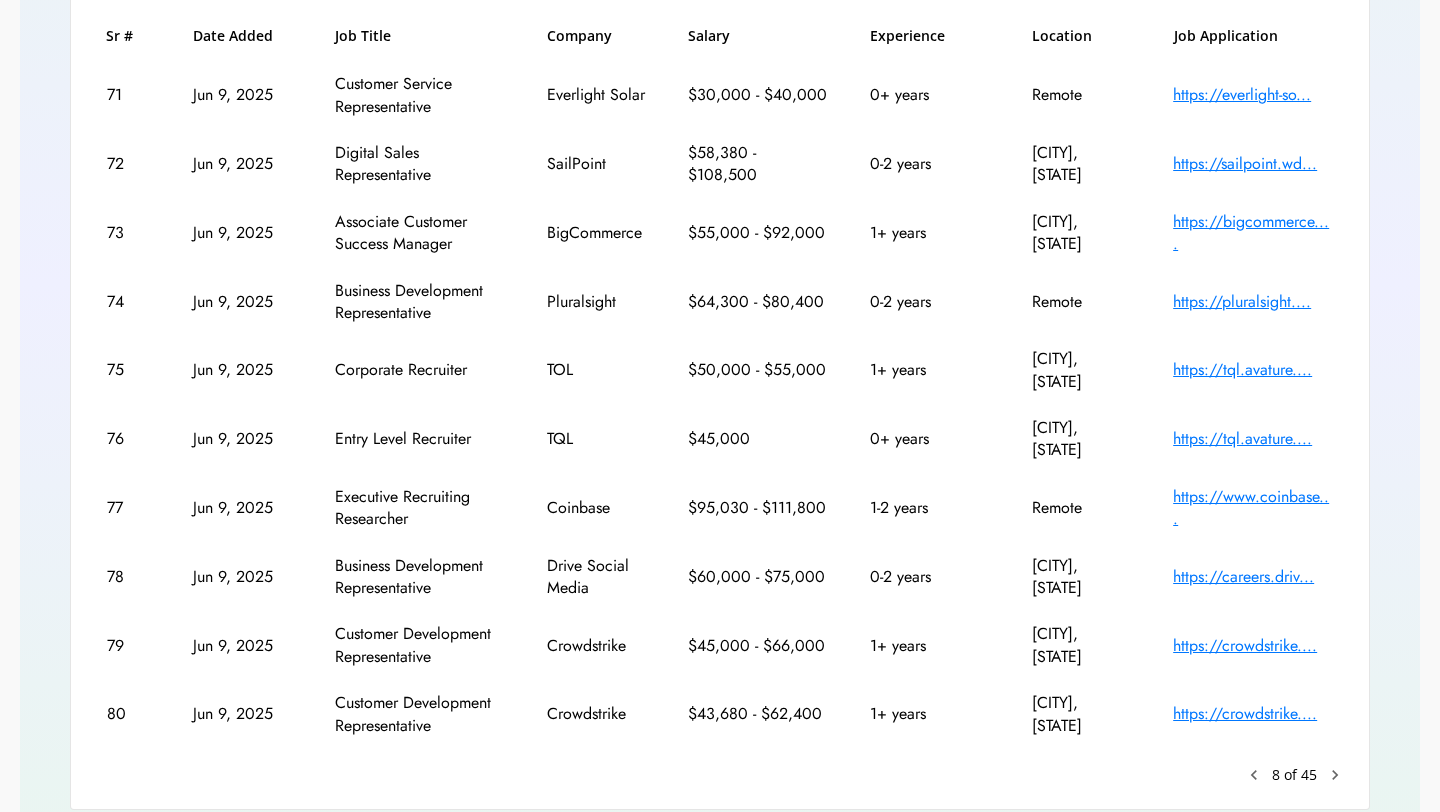 scroll, scrollTop: 382, scrollLeft: 0, axis: vertical 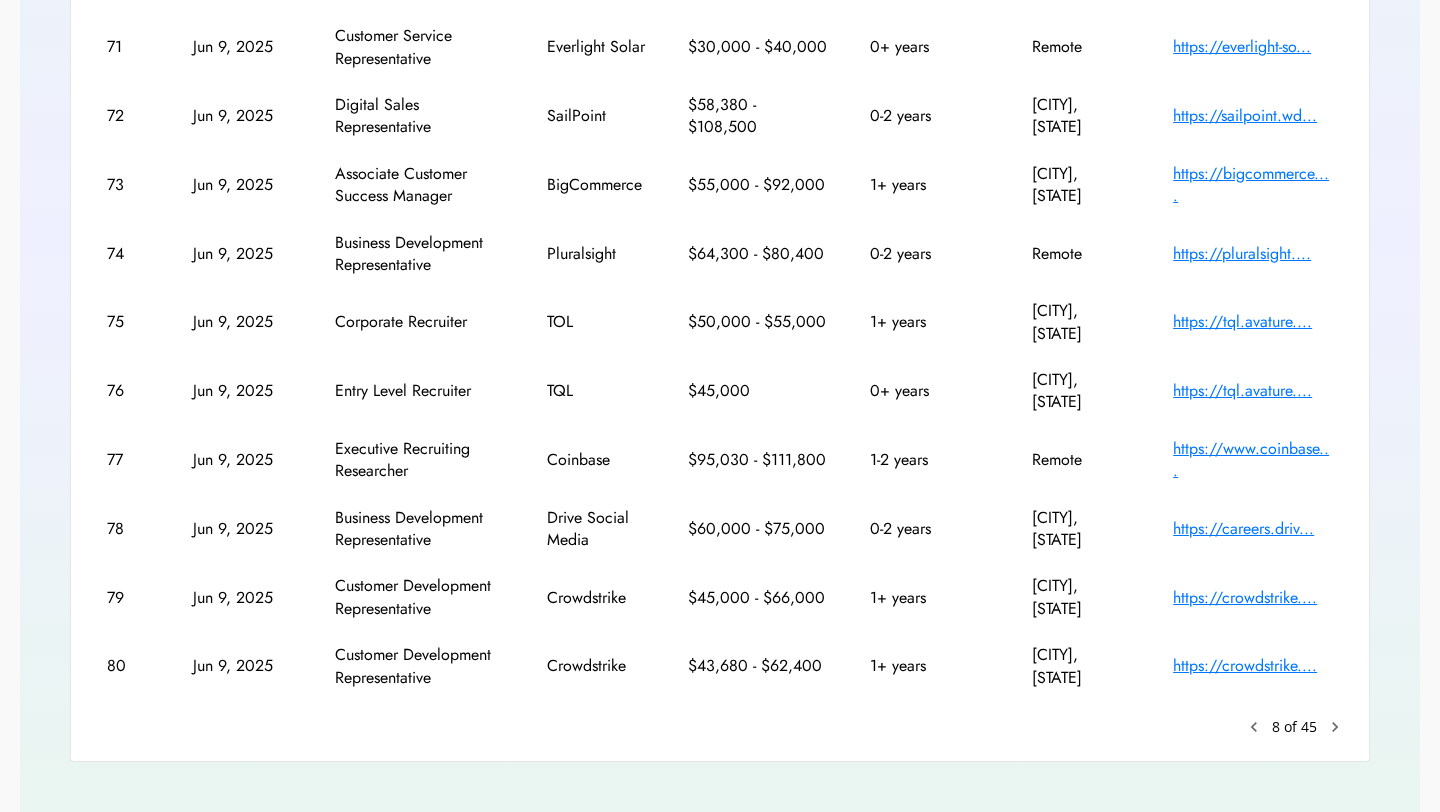 click on "https://www.coinbase..." at bounding box center (1253, 460) 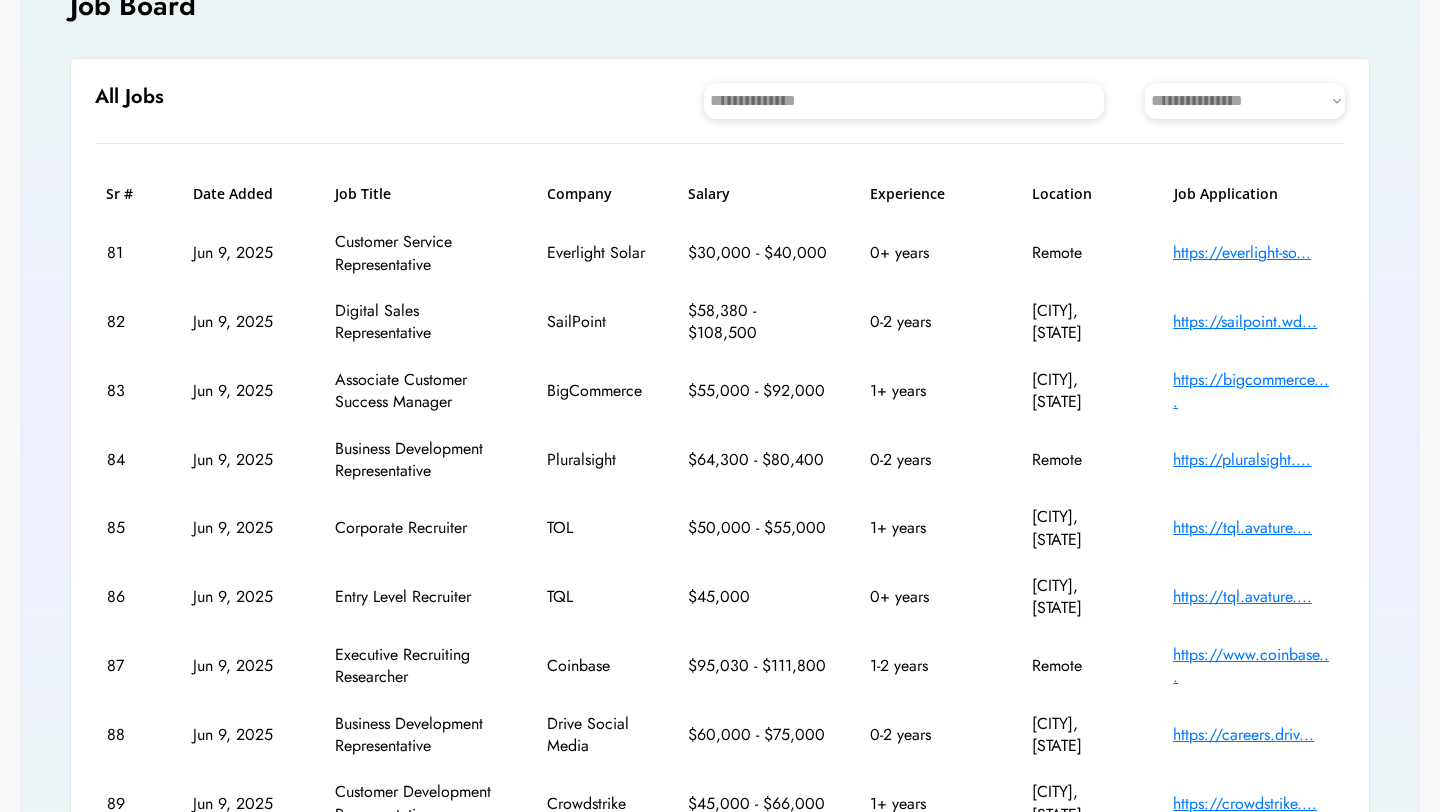 scroll, scrollTop: 147, scrollLeft: 0, axis: vertical 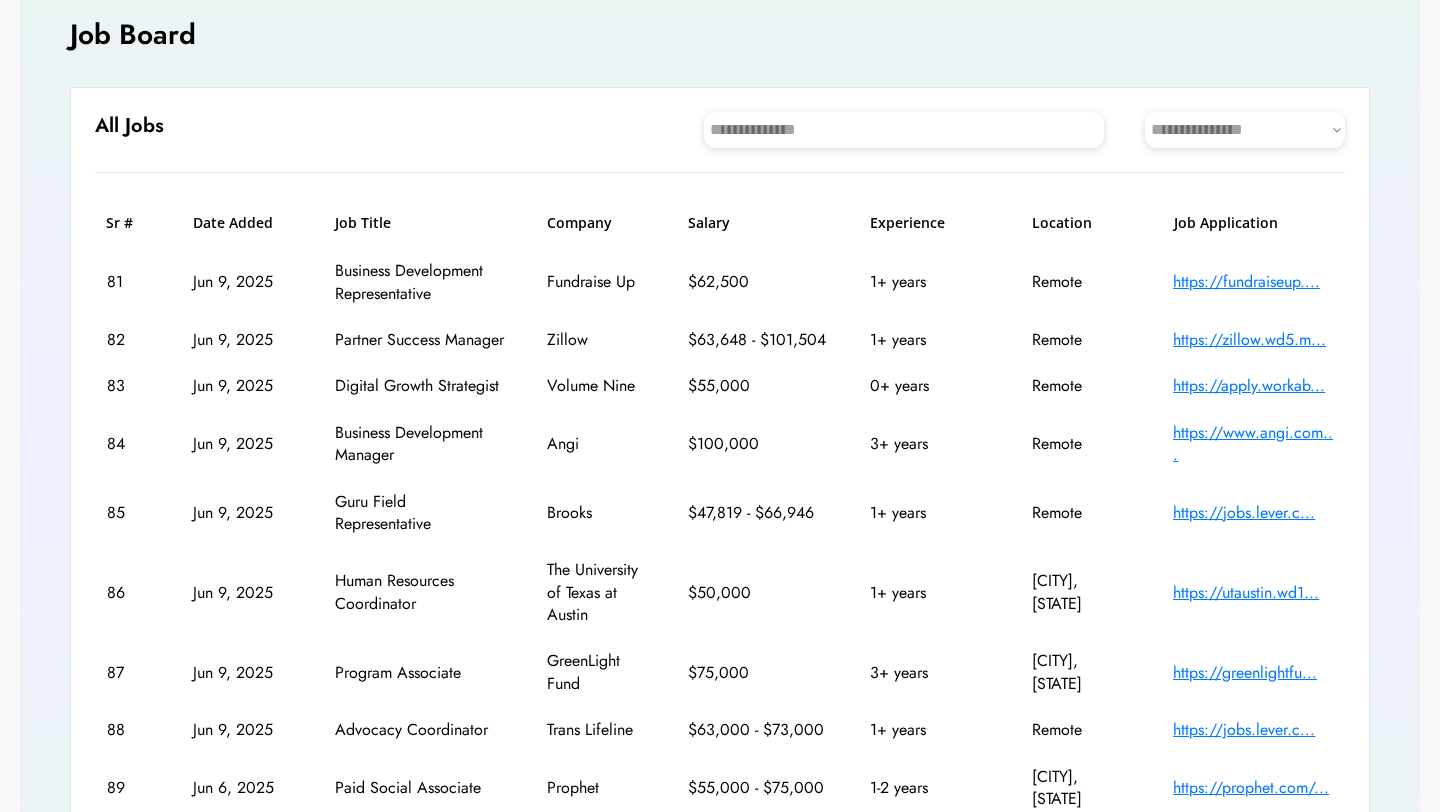 click on "https://apply.workab..." at bounding box center (1253, 386) 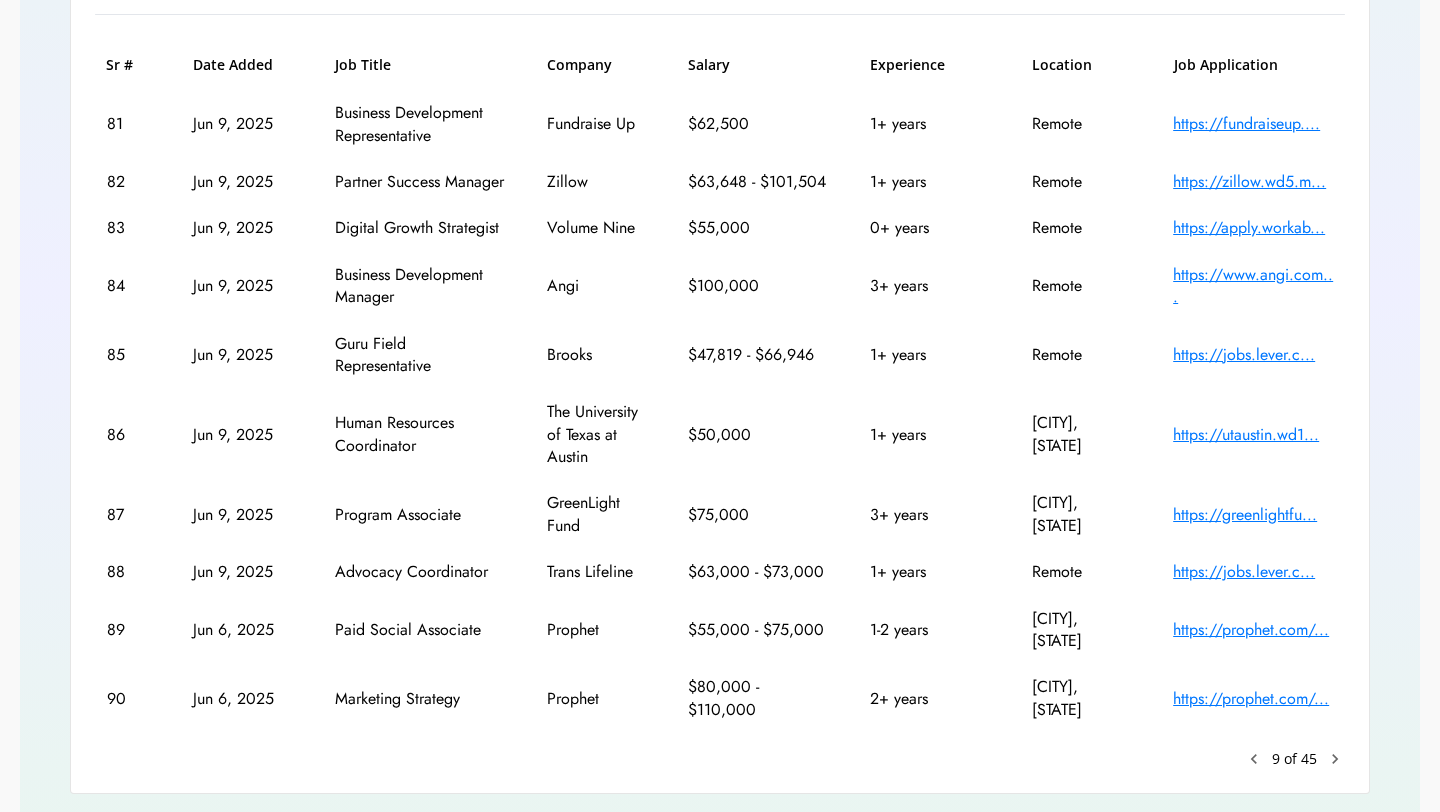 scroll, scrollTop: 359, scrollLeft: 0, axis: vertical 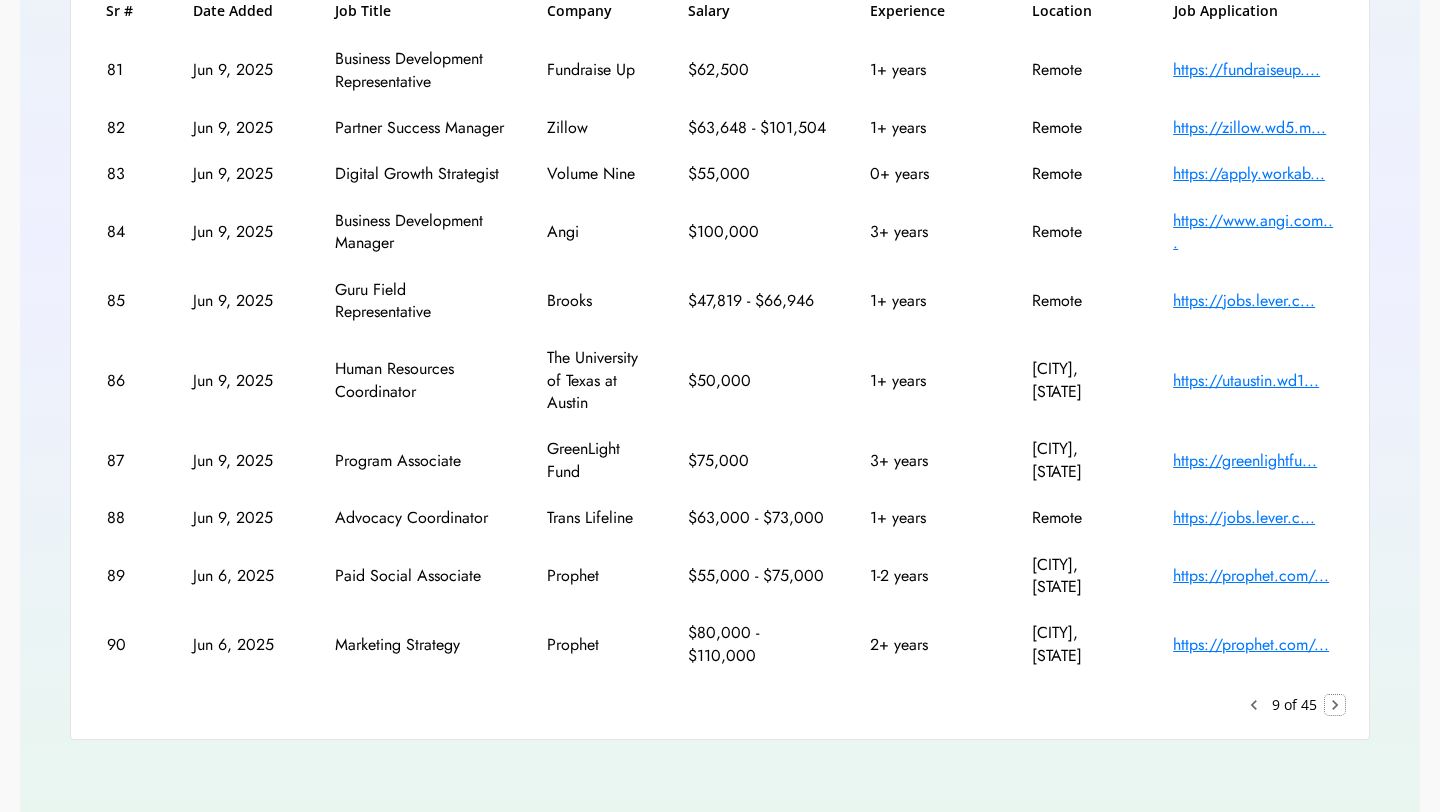 click on "chevron_right" at bounding box center [1335, 705] 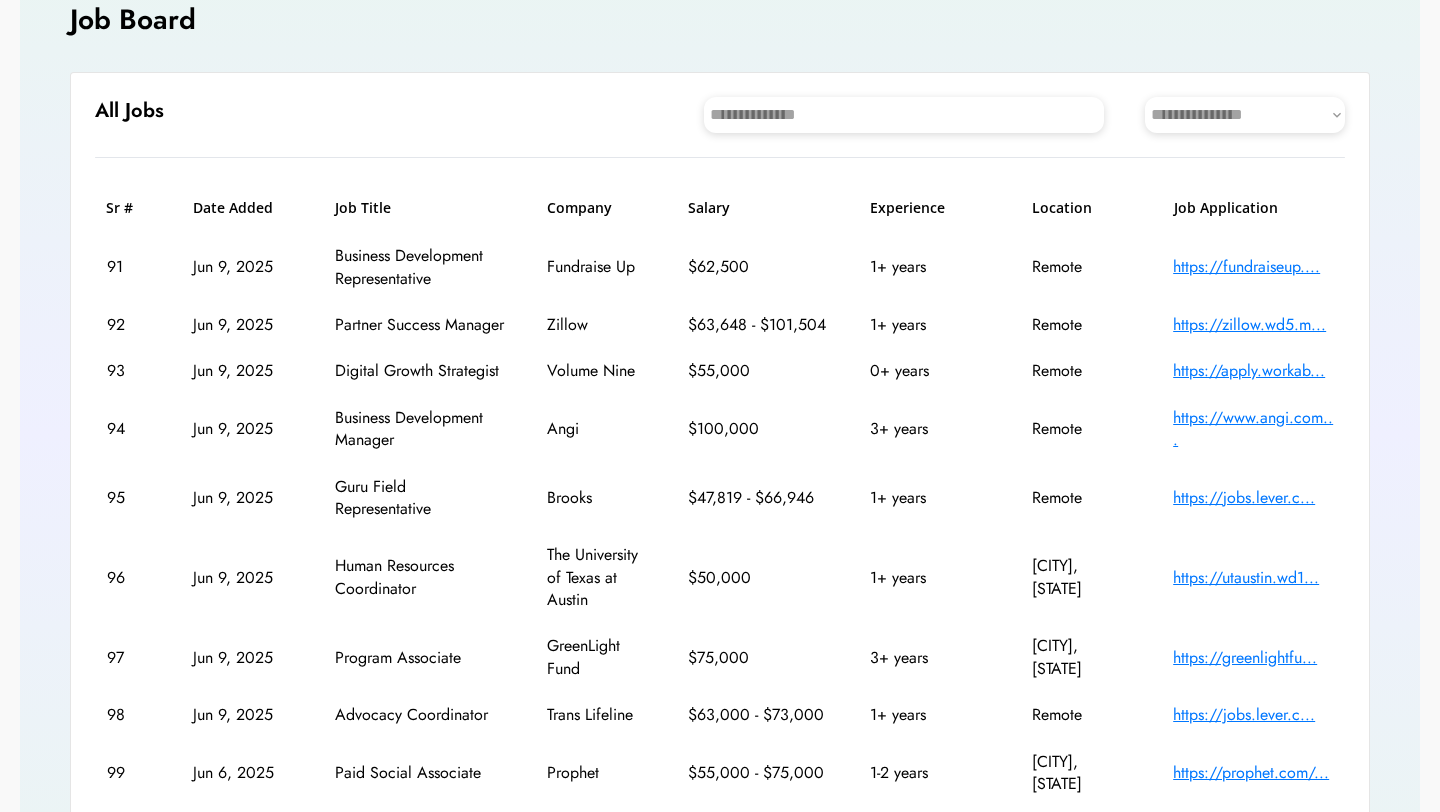 scroll, scrollTop: 147, scrollLeft: 0, axis: vertical 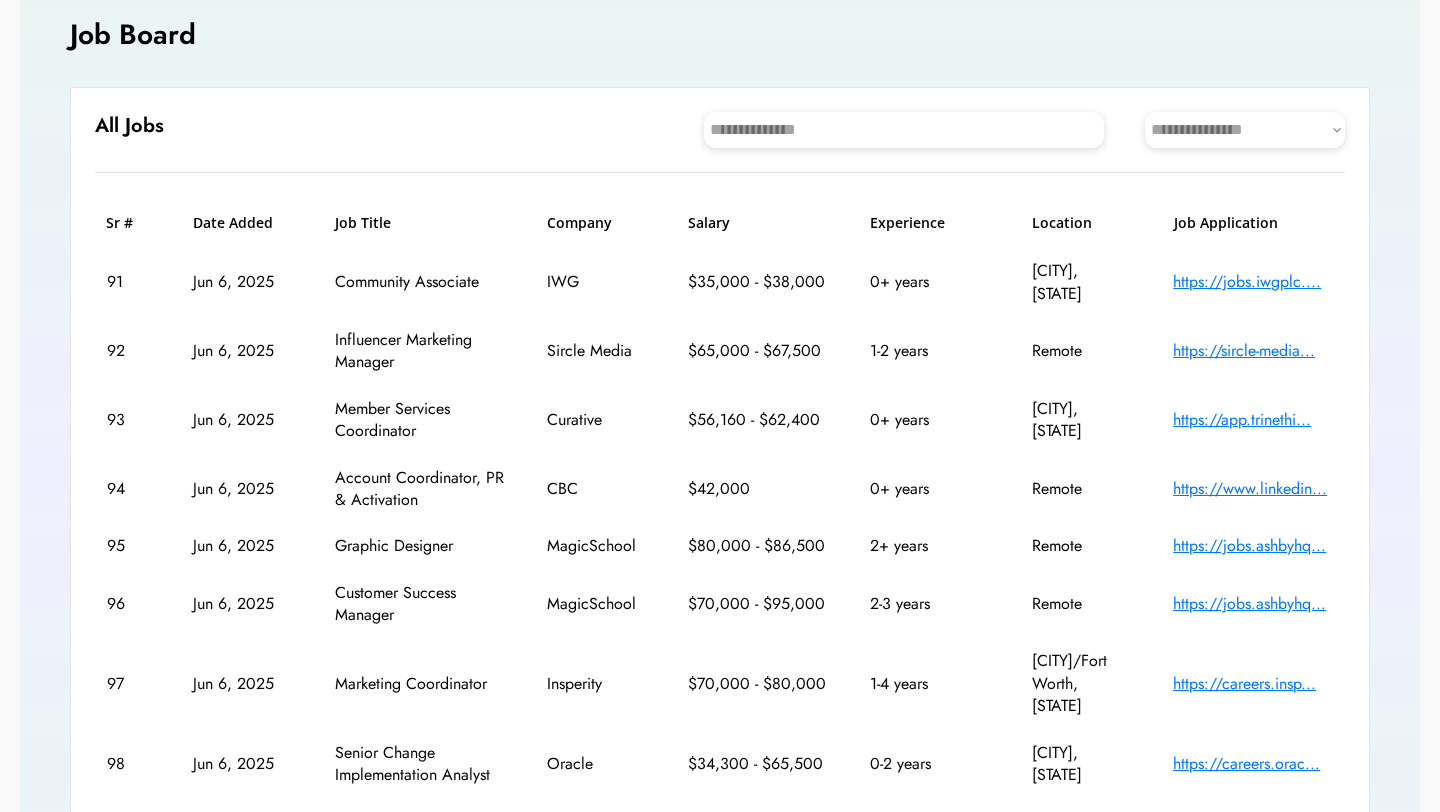 click on "https://www.linkedin..." at bounding box center (1253, 489) 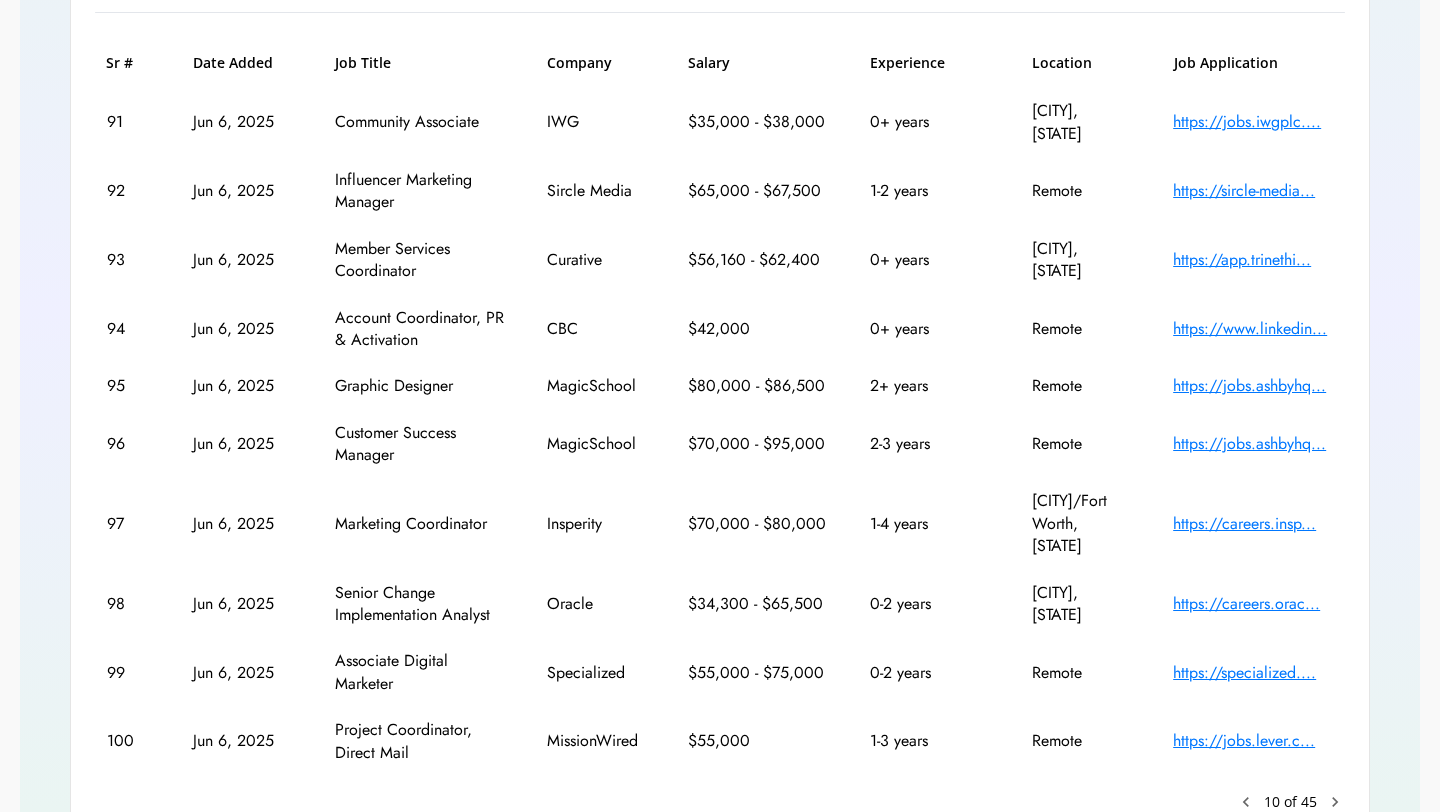scroll, scrollTop: 359, scrollLeft: 0, axis: vertical 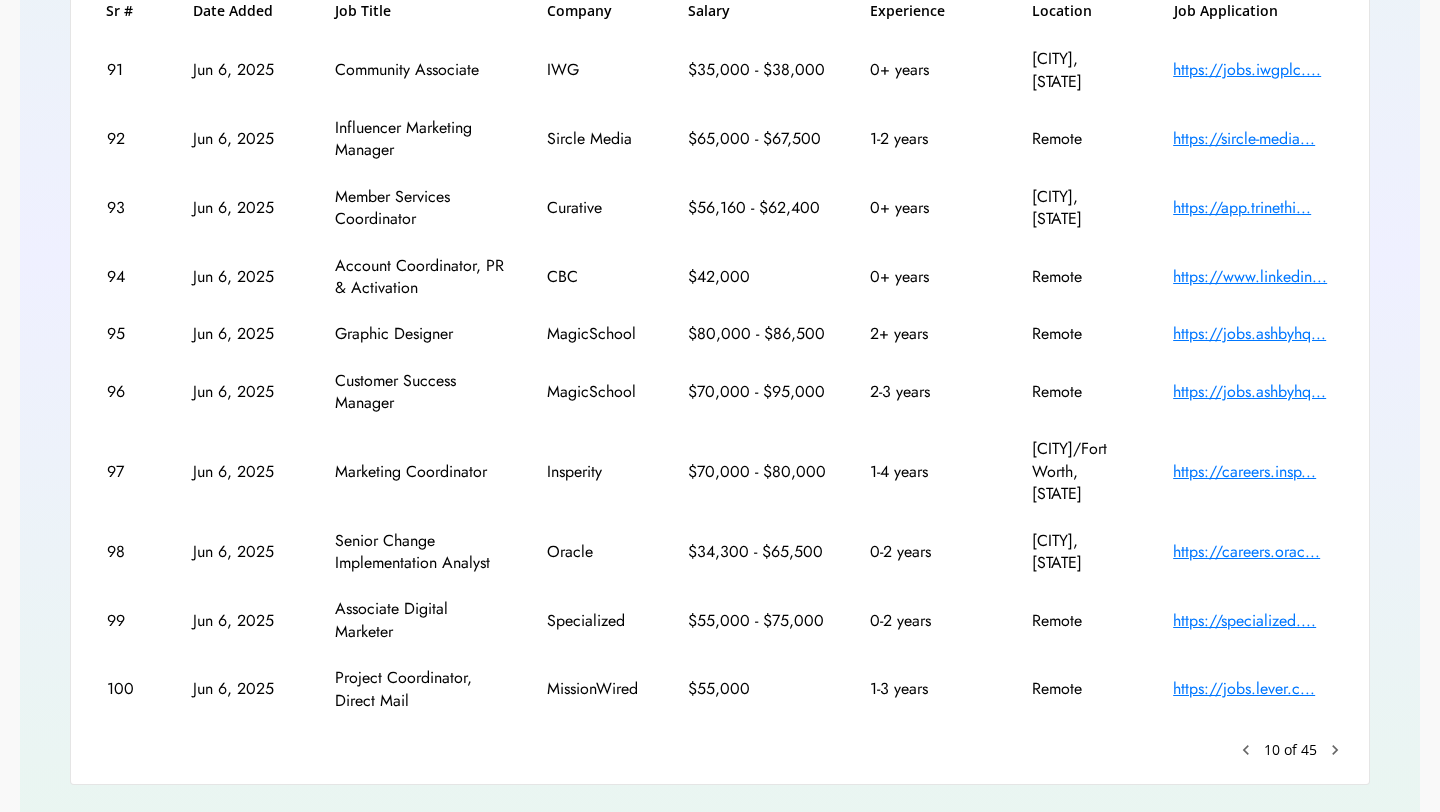 click on "https://specialized...." at bounding box center [1253, 621] 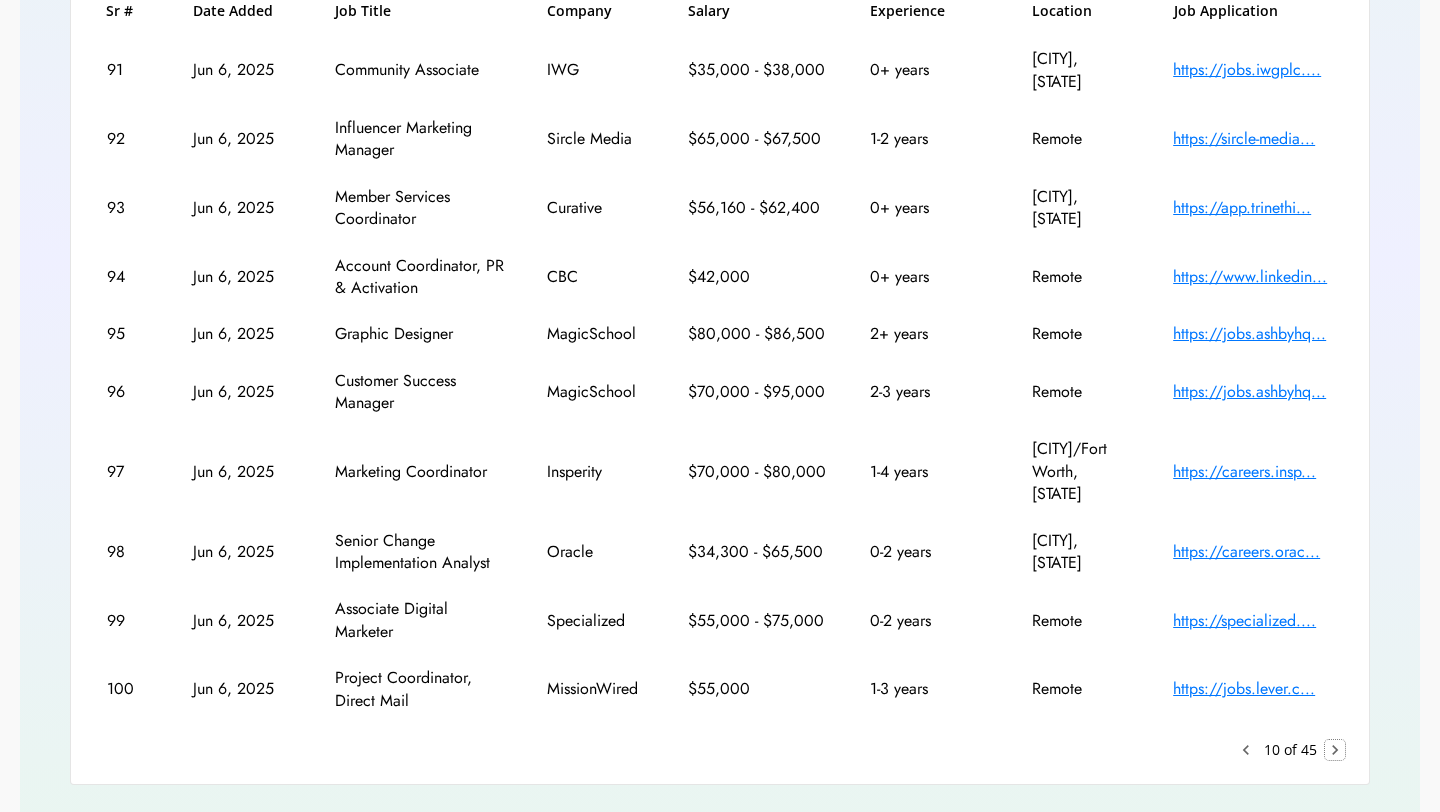 click on "chevron_right" at bounding box center [1335, 750] 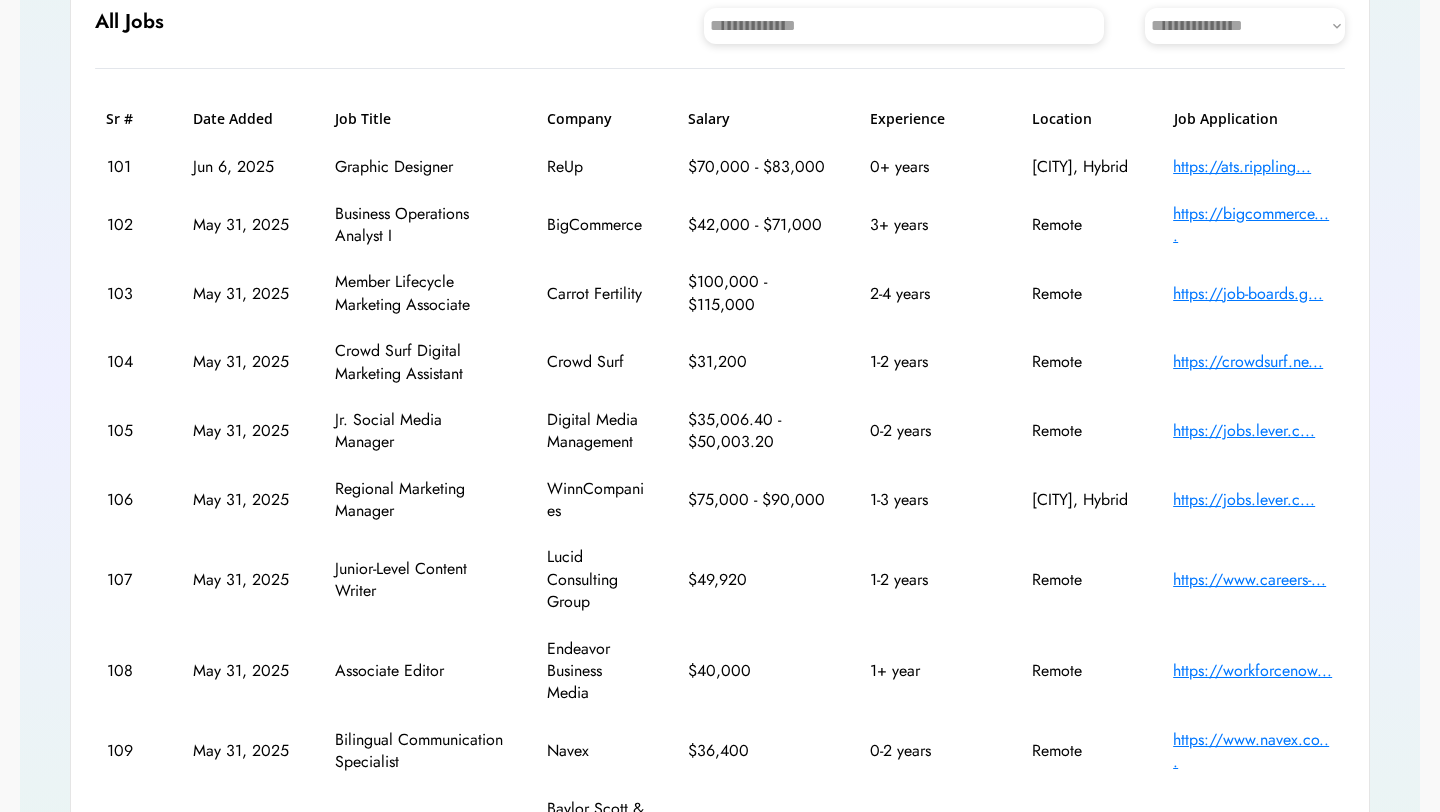 scroll, scrollTop: 254, scrollLeft: 0, axis: vertical 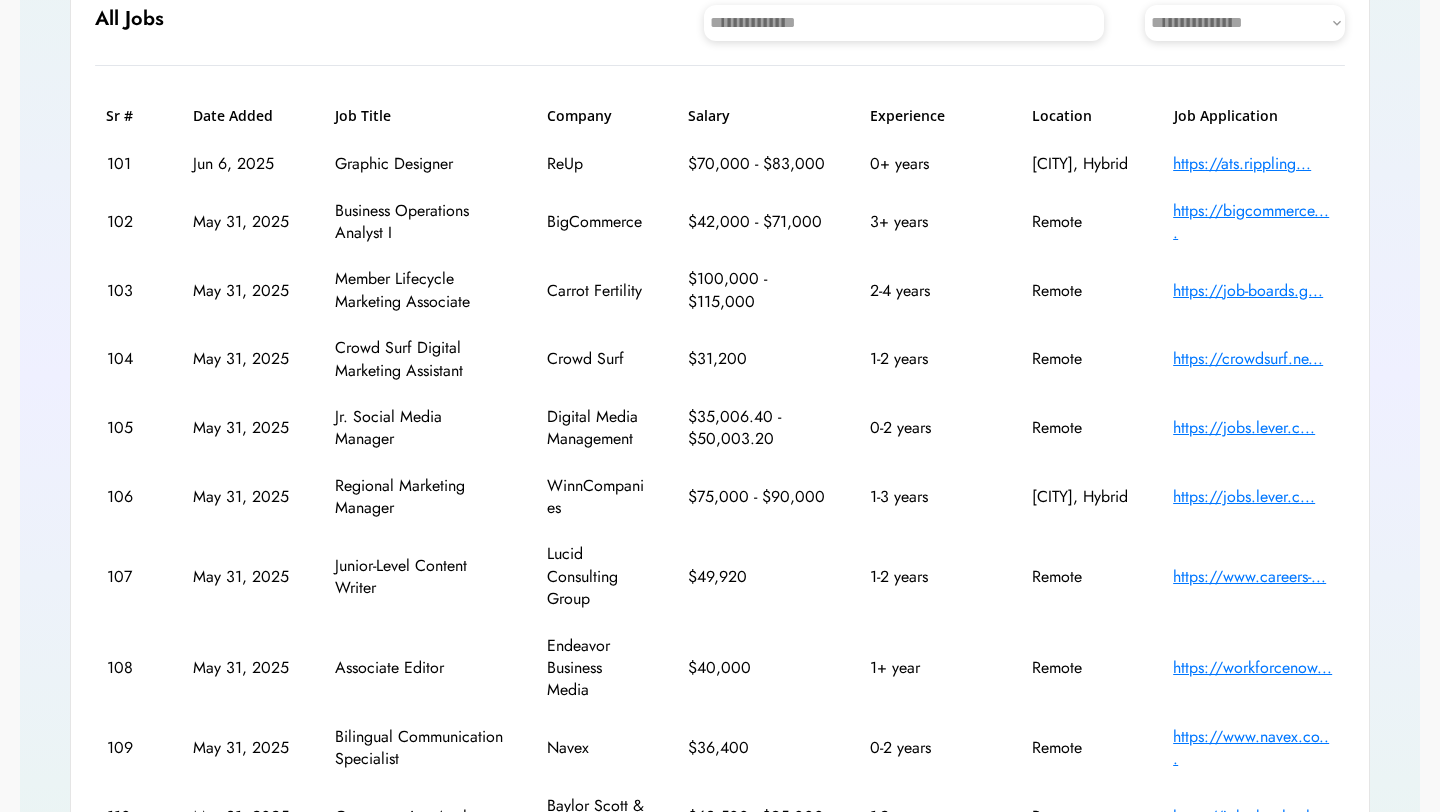 click on "https://jobs.lever.c..." at bounding box center [1253, 428] 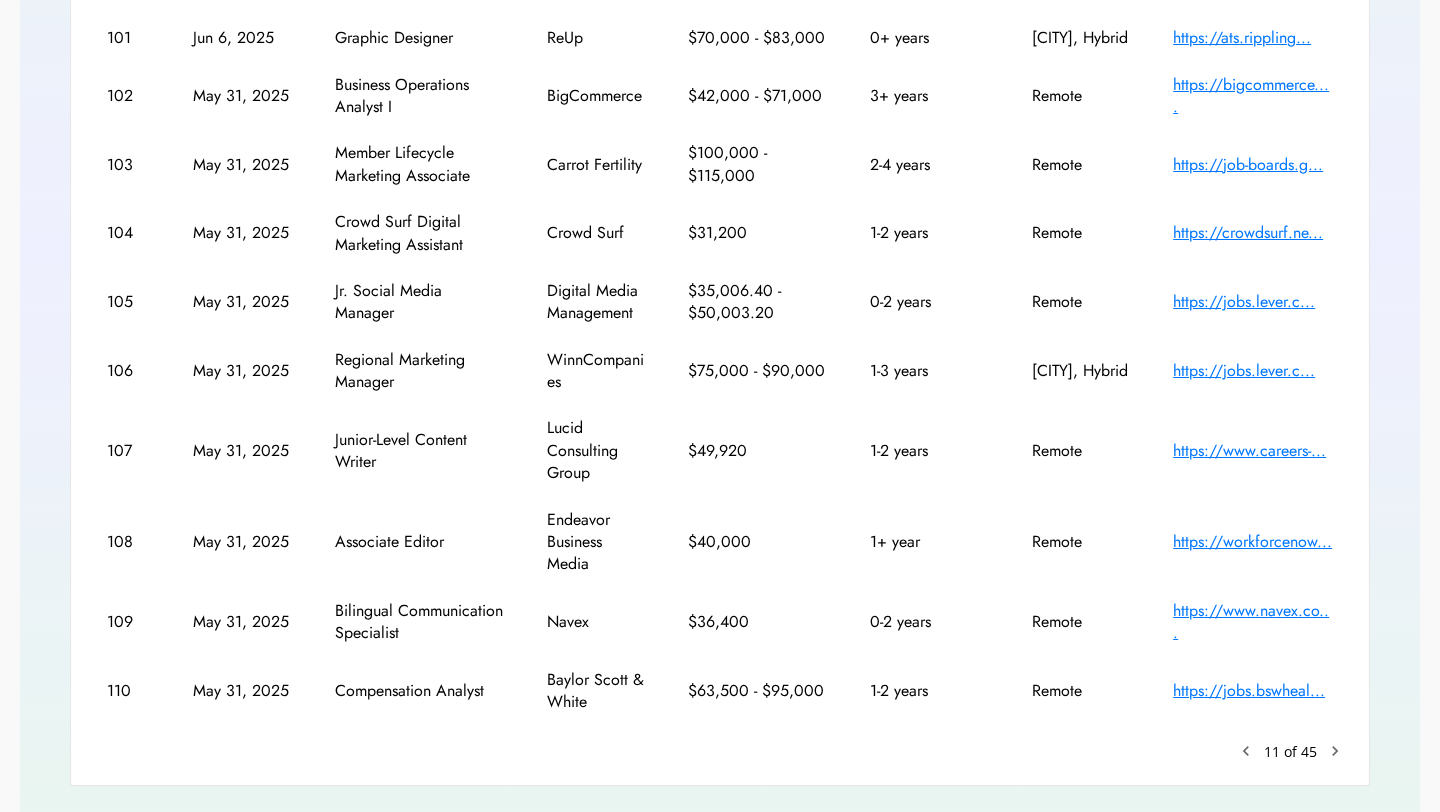 scroll, scrollTop: 426, scrollLeft: 0, axis: vertical 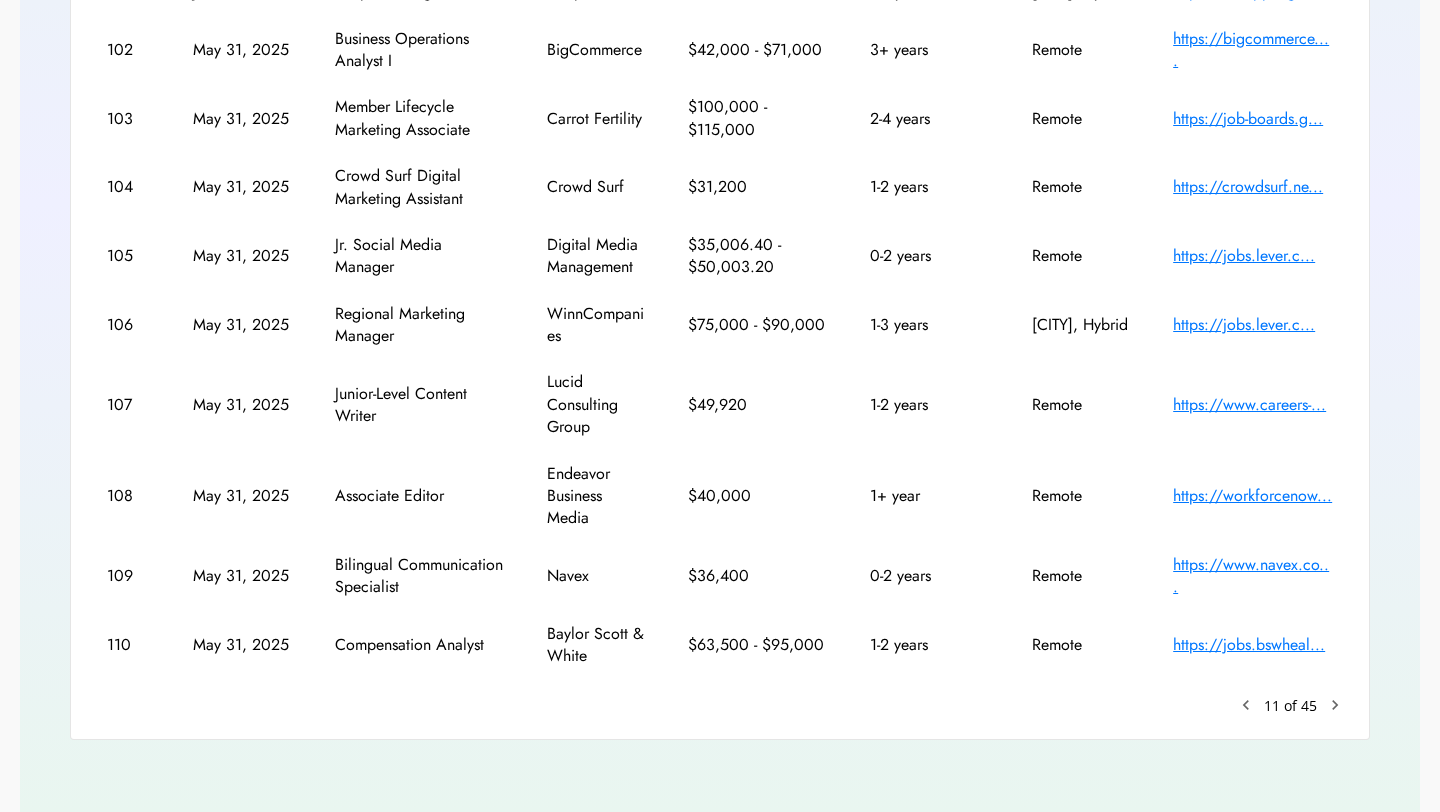 click on "chevron_right" at bounding box center (1246, 705) 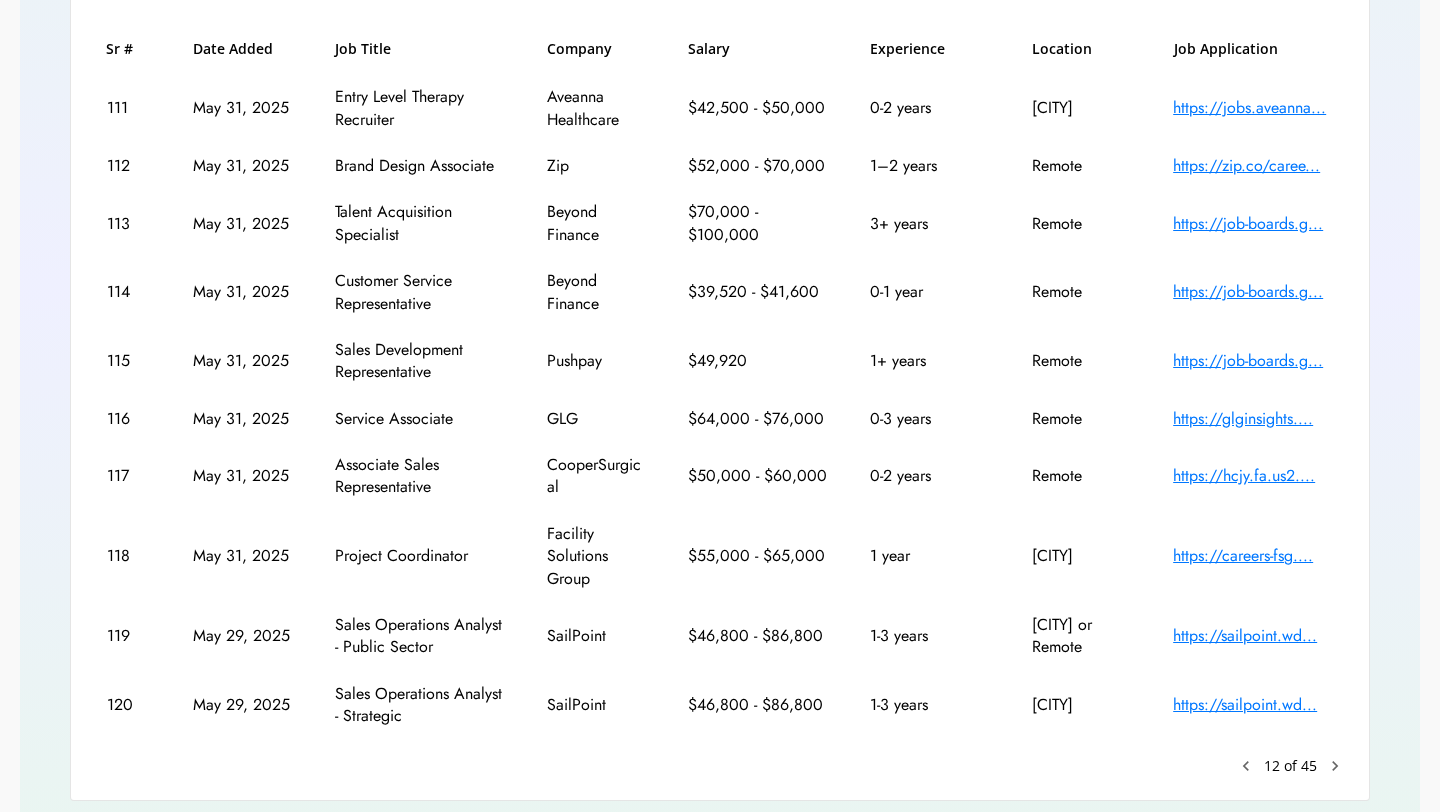 scroll, scrollTop: 322, scrollLeft: 0, axis: vertical 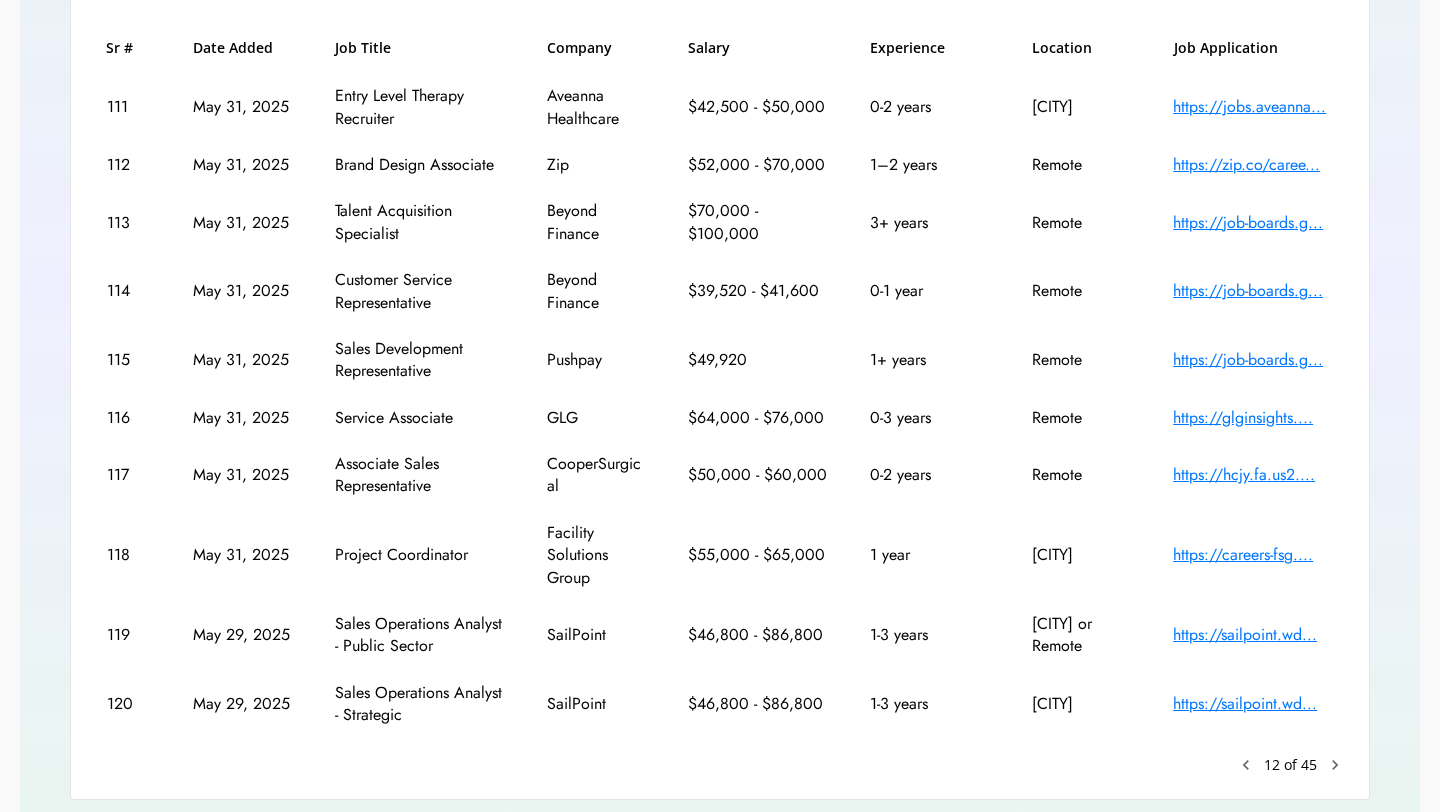 click on "114 May 31, 2025 Customer Service Representative Beyond Finance $39,520 - $41,600 0-1 year Remote https://job-boards.g..." at bounding box center (720, 291) 